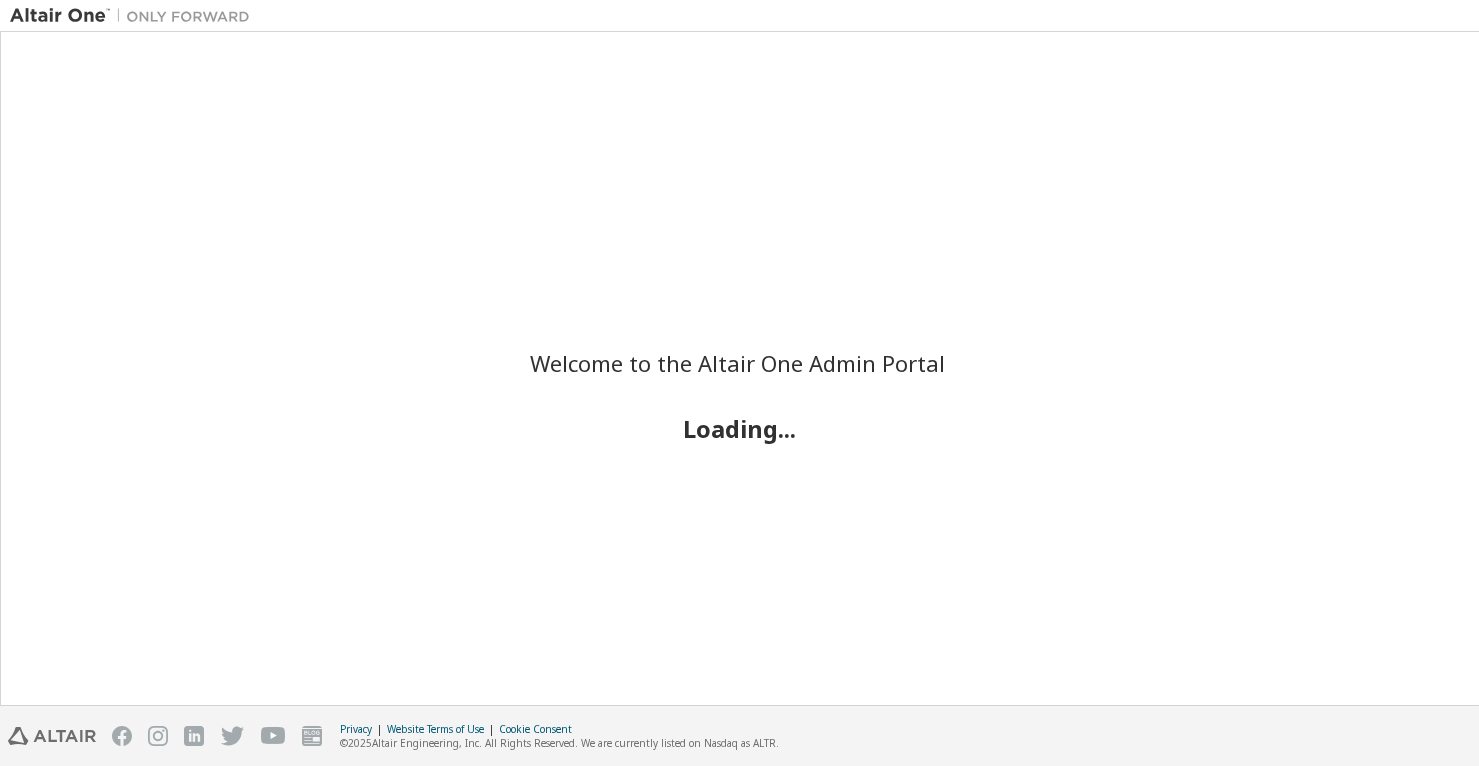 scroll, scrollTop: 0, scrollLeft: 0, axis: both 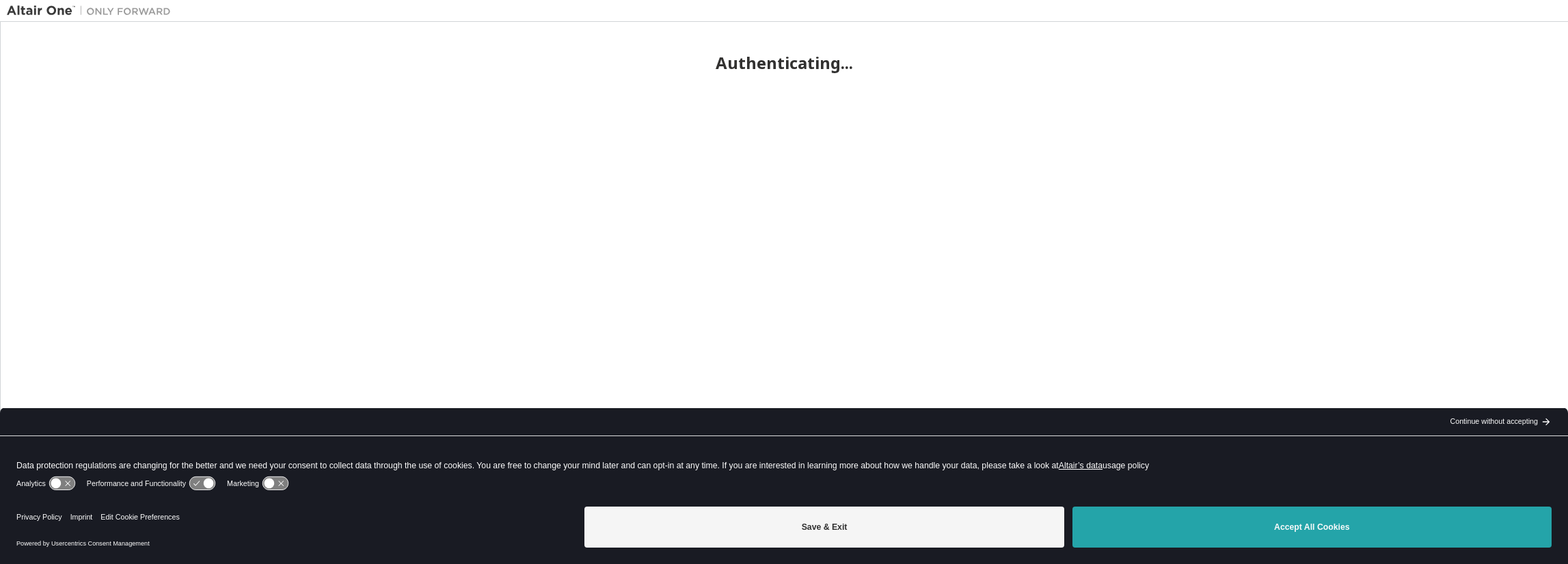 click on "Accept All Cookies" at bounding box center (1312, 527) 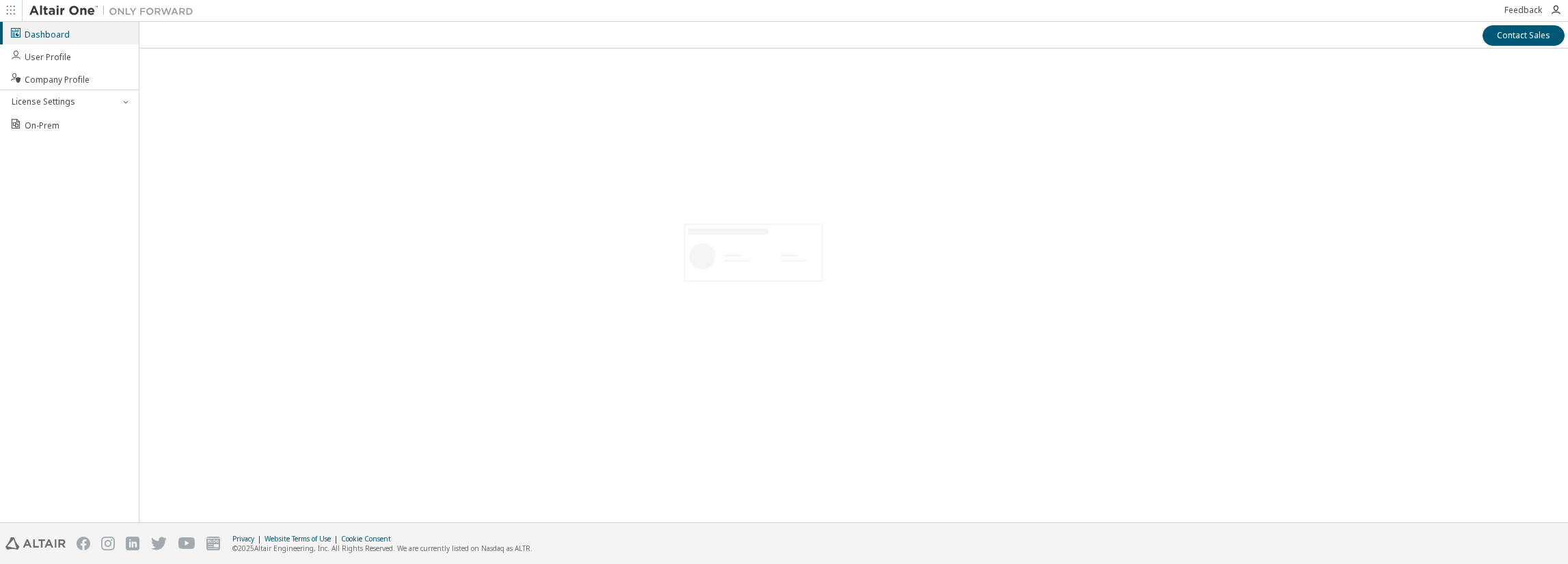 scroll, scrollTop: 0, scrollLeft: 0, axis: both 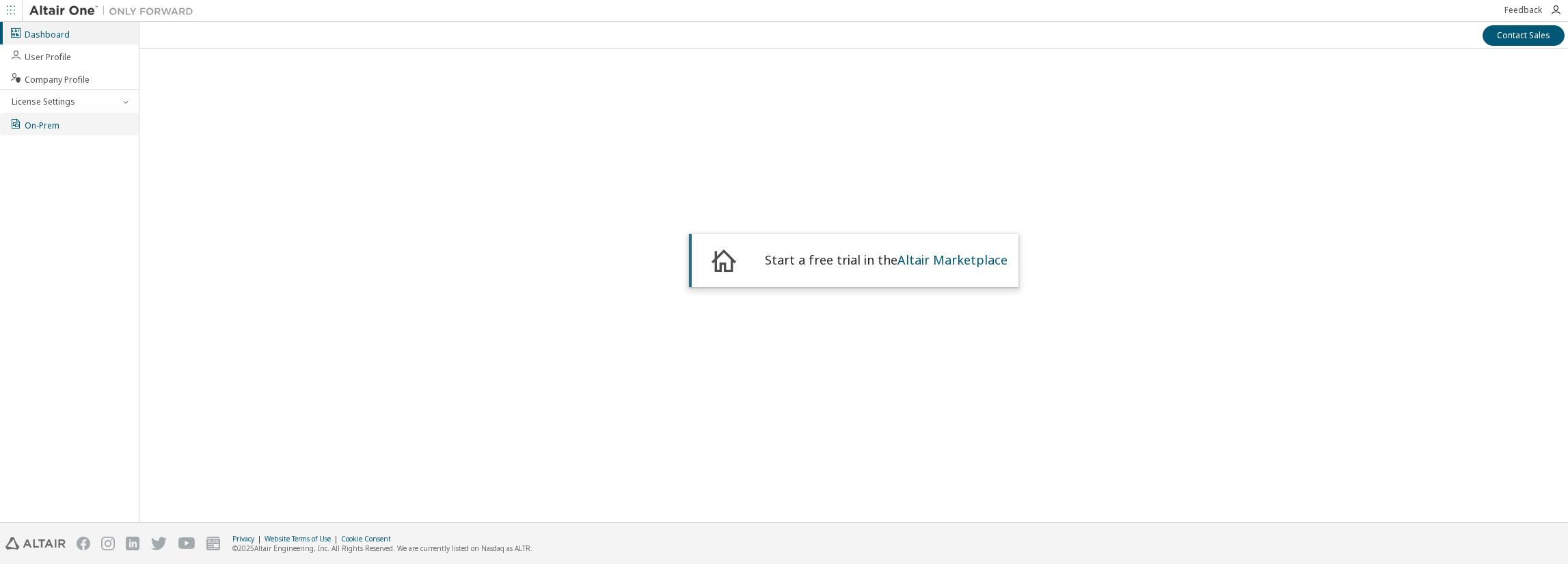 click on "On-Prem" at bounding box center (34, 124) 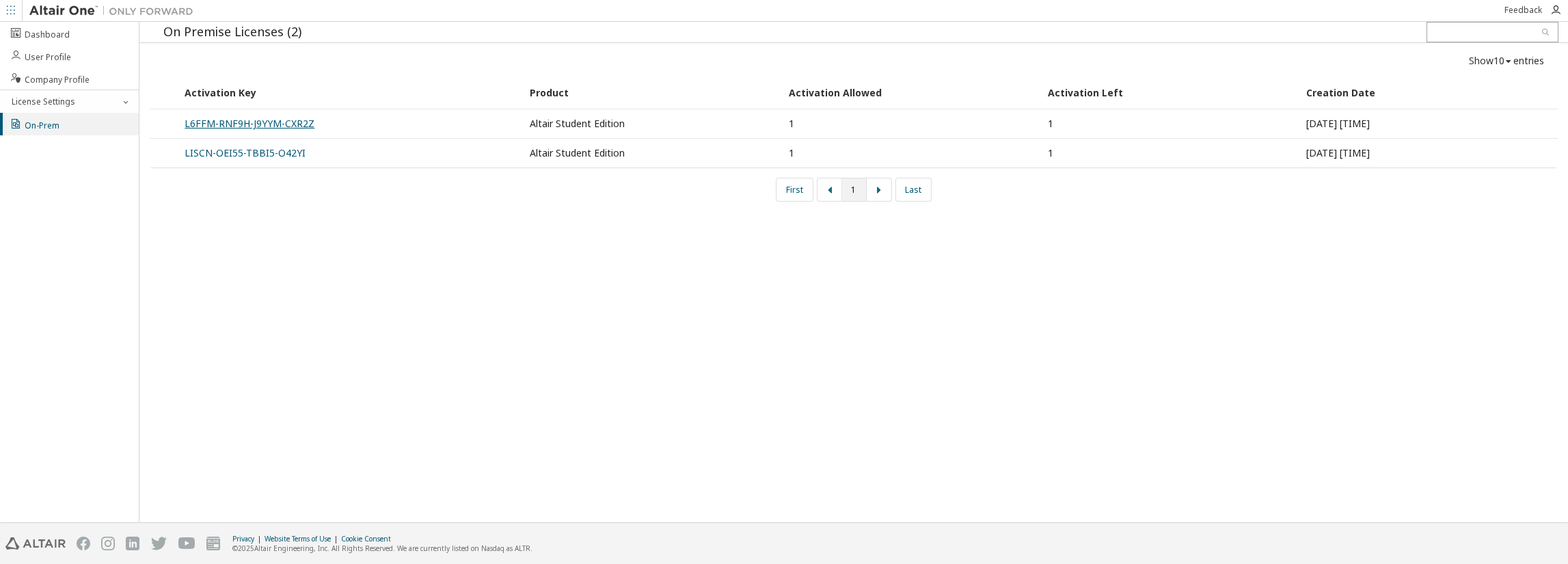 click on "L6FFM-RNF9H-J9YYM-CXR2Z" at bounding box center [249, 123] 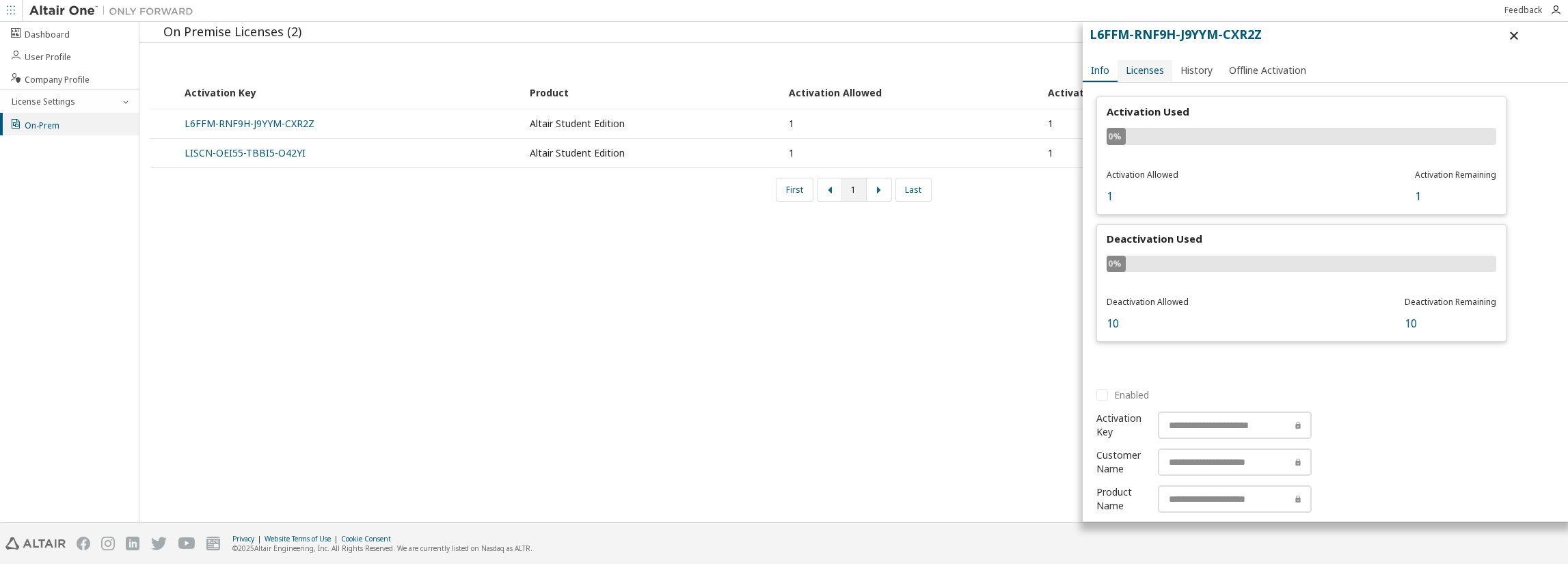 click on "Licenses" at bounding box center (1145, 70) 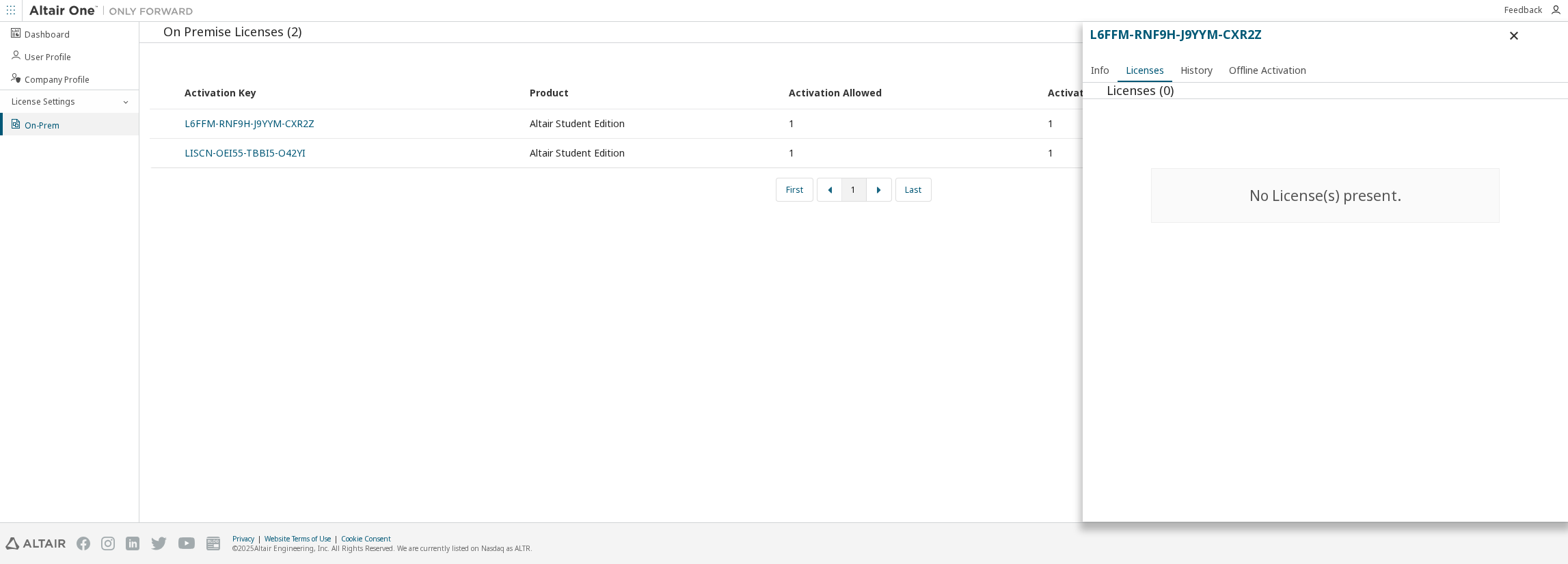 click on "No License(s) present." at bounding box center (1325, 196) 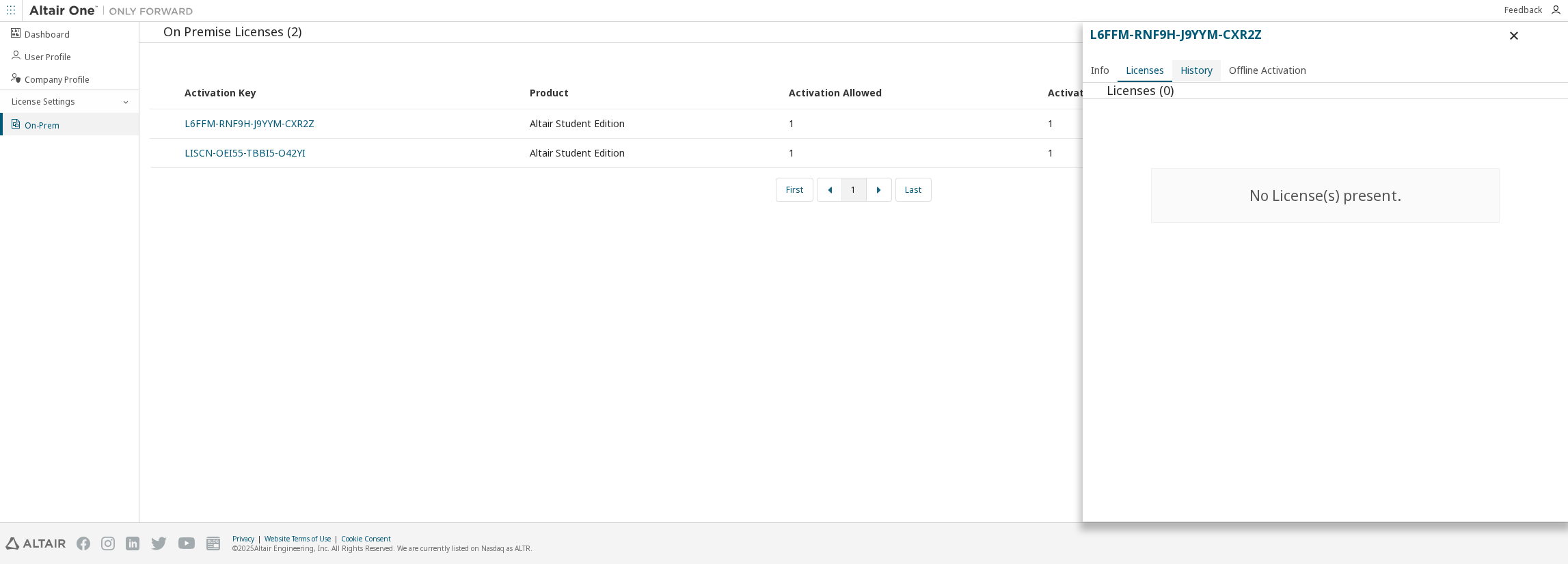 click on "History" at bounding box center (1196, 70) 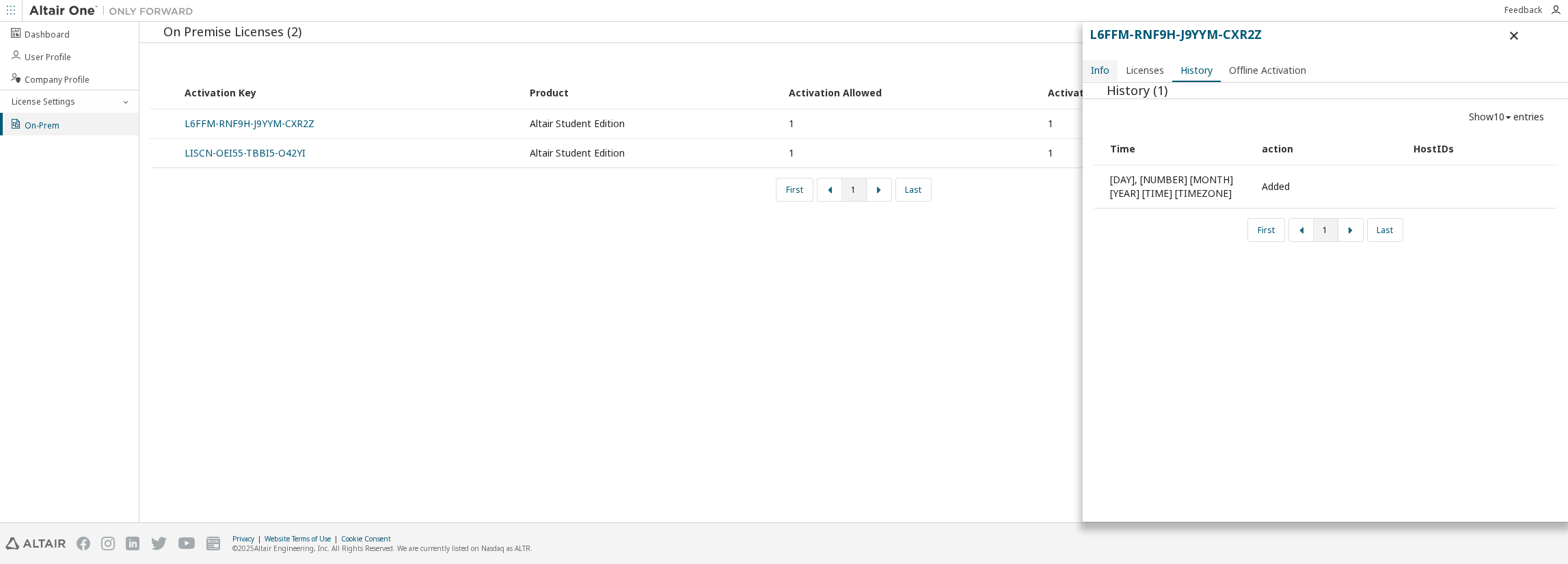 click on "Info" at bounding box center (1100, 70) 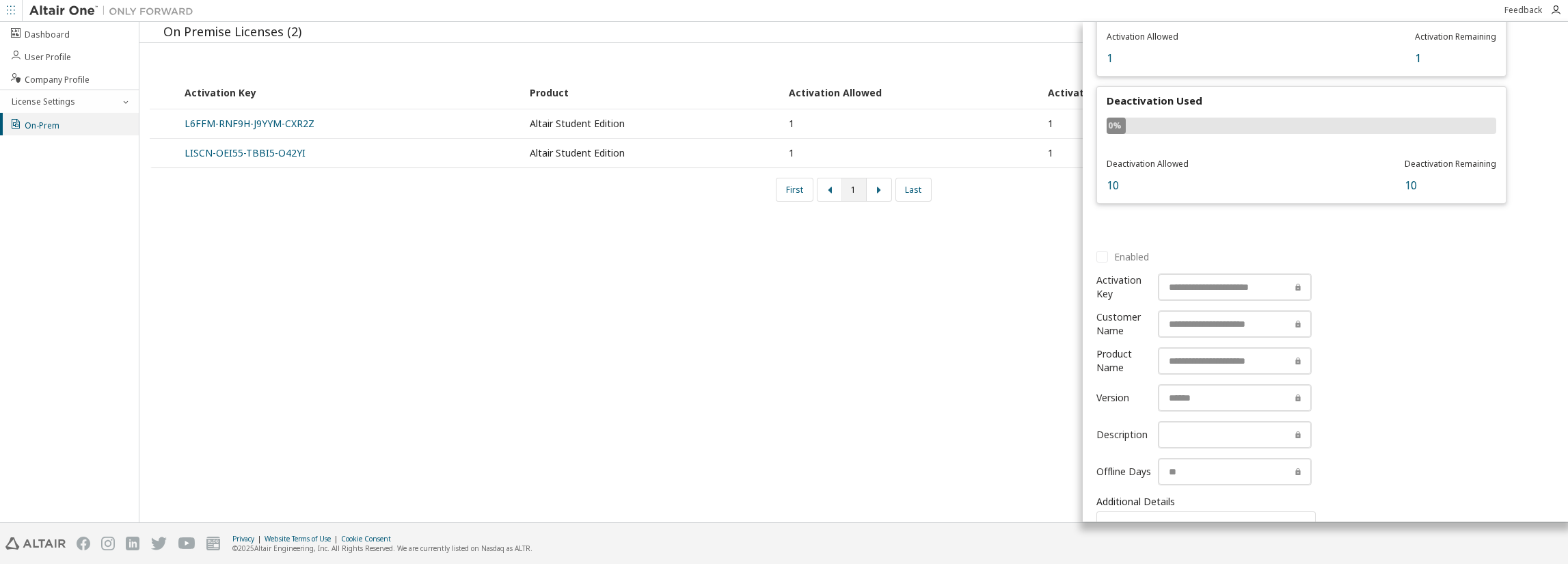 scroll, scrollTop: 0, scrollLeft: 0, axis: both 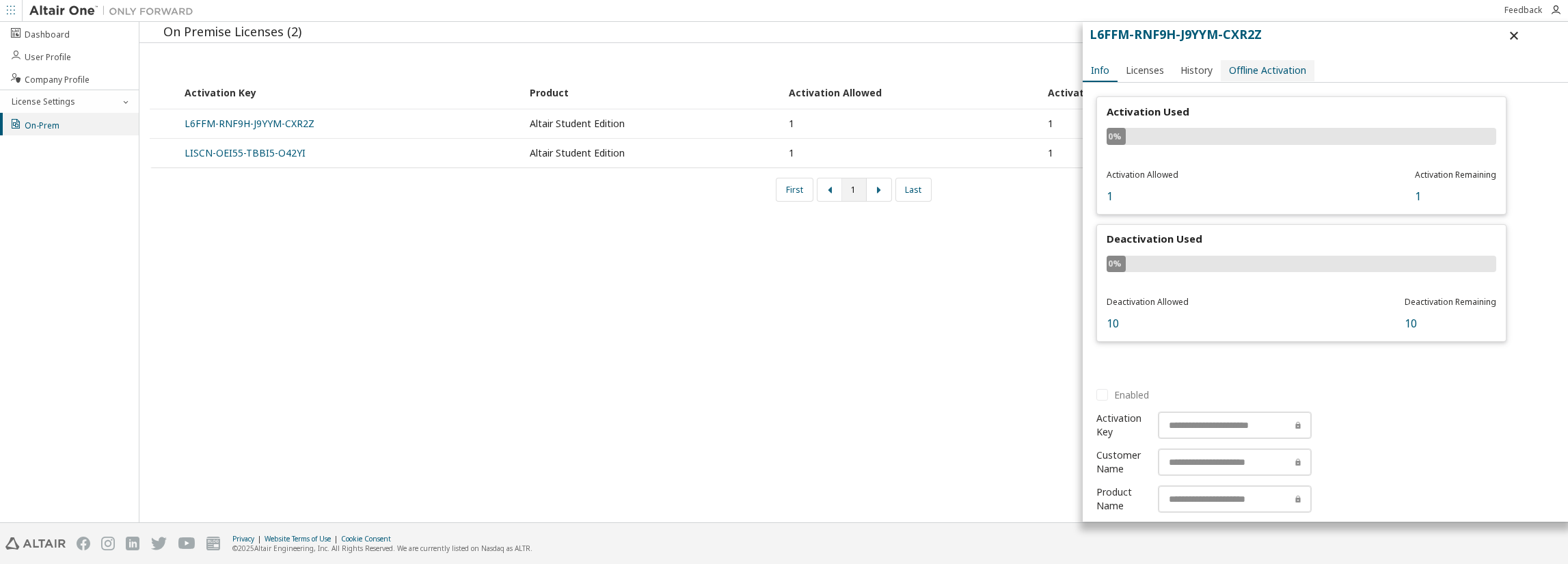 click on "Offline Activation" at bounding box center (1267, 70) 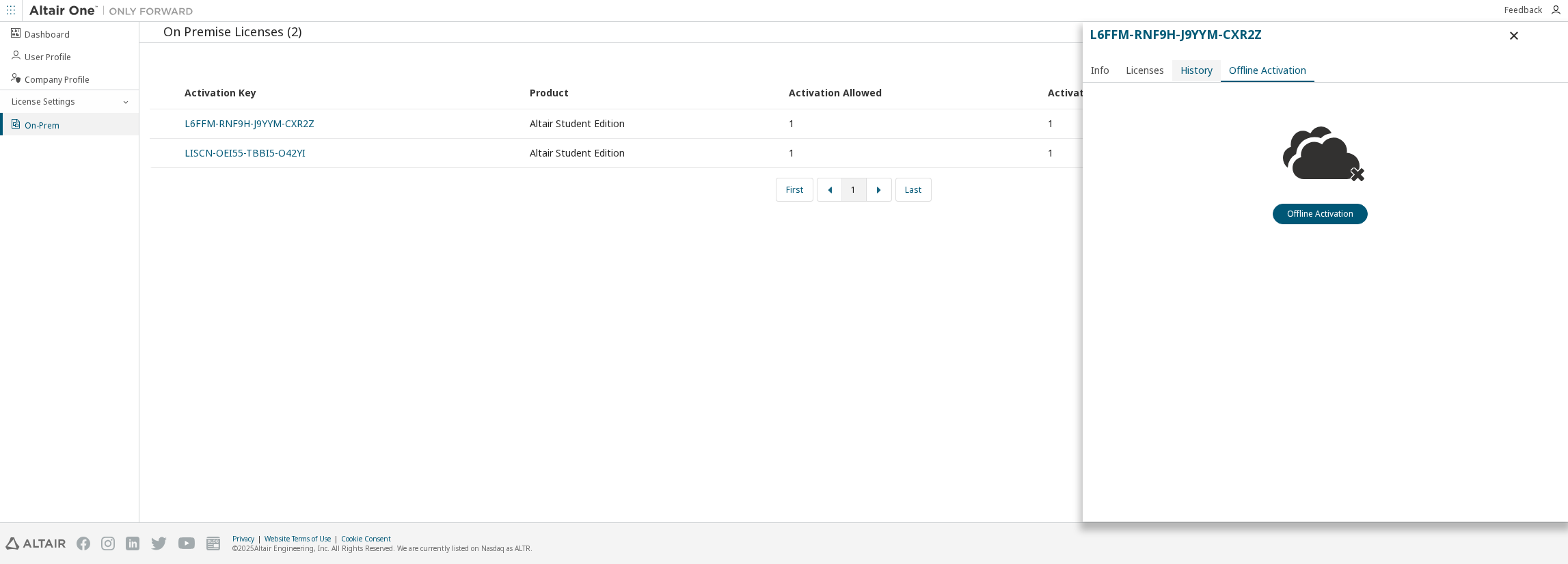 click on "History" at bounding box center [1196, 70] 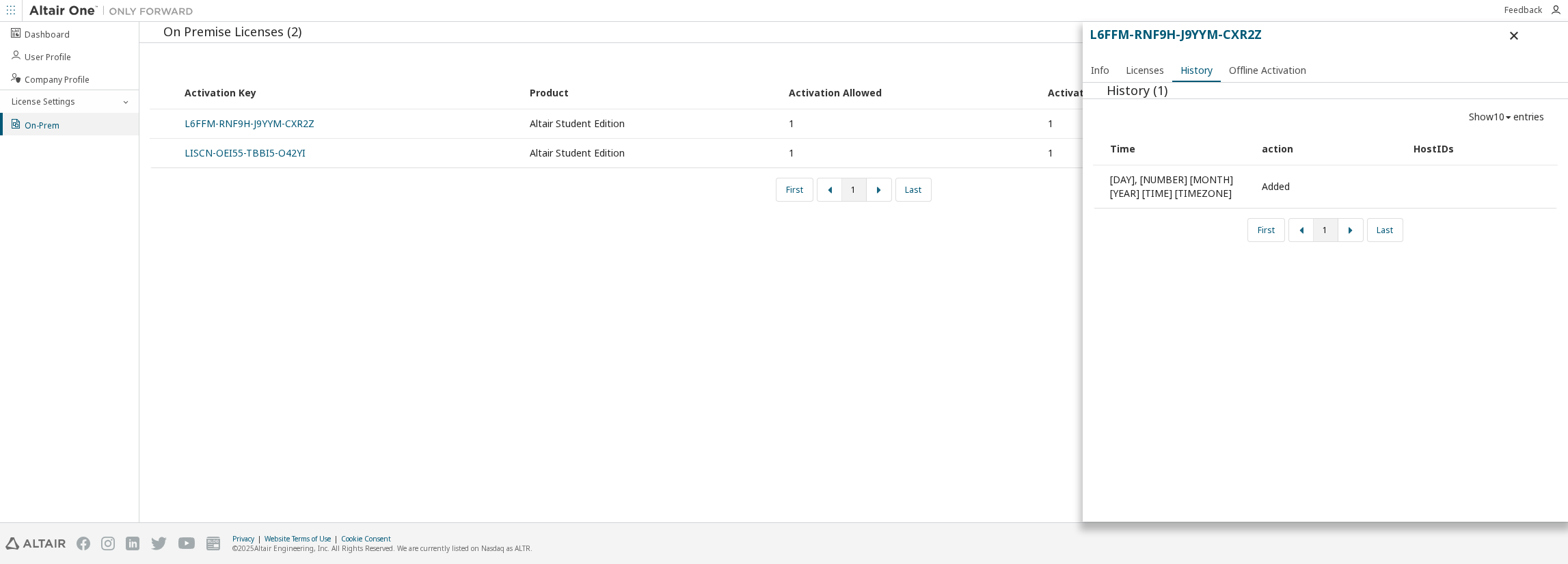 click on "Mon, 14 Jul 2025 12:28:11 GMT" at bounding box center (1178, 187) 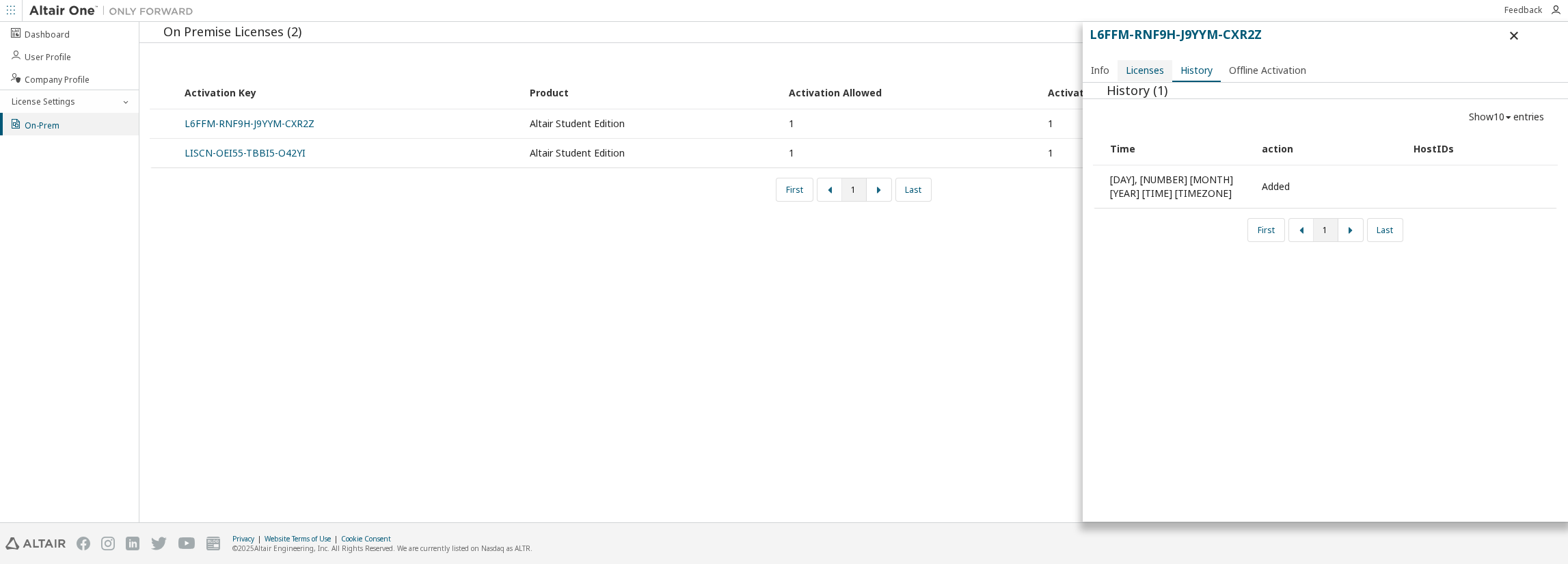 click on "Licenses" at bounding box center (1145, 70) 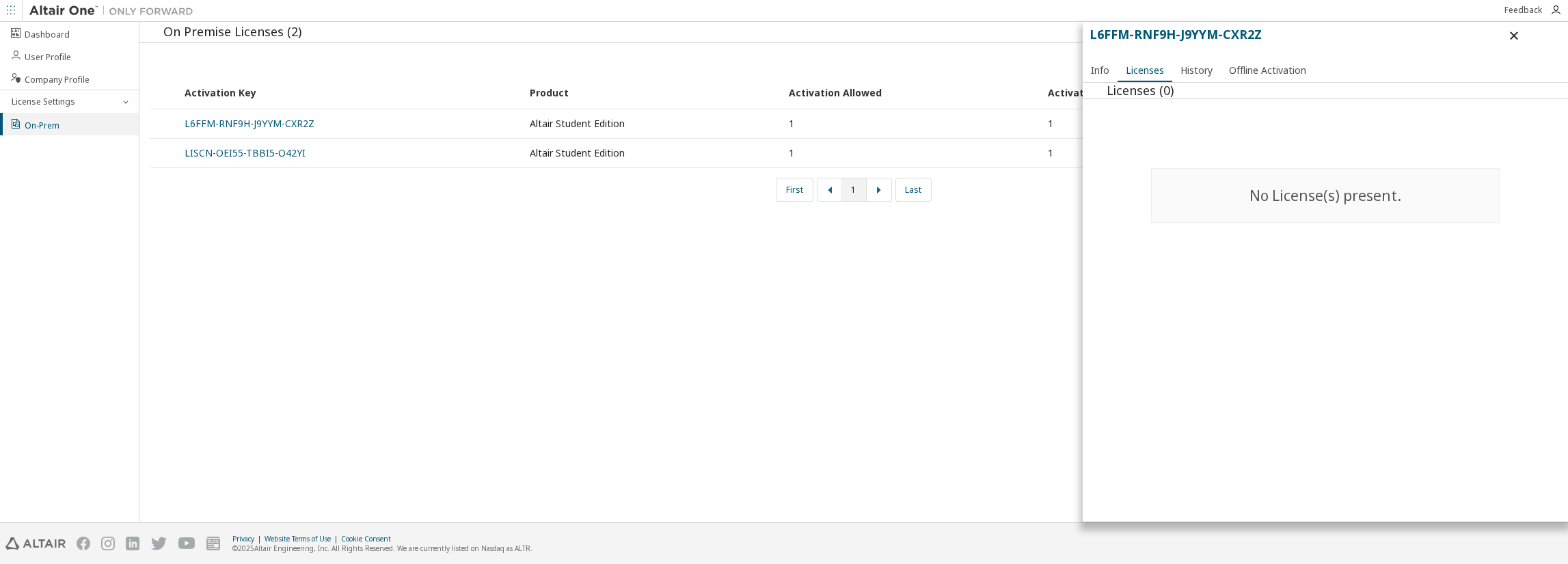 click on "No License(s) present." at bounding box center (1325, 196) 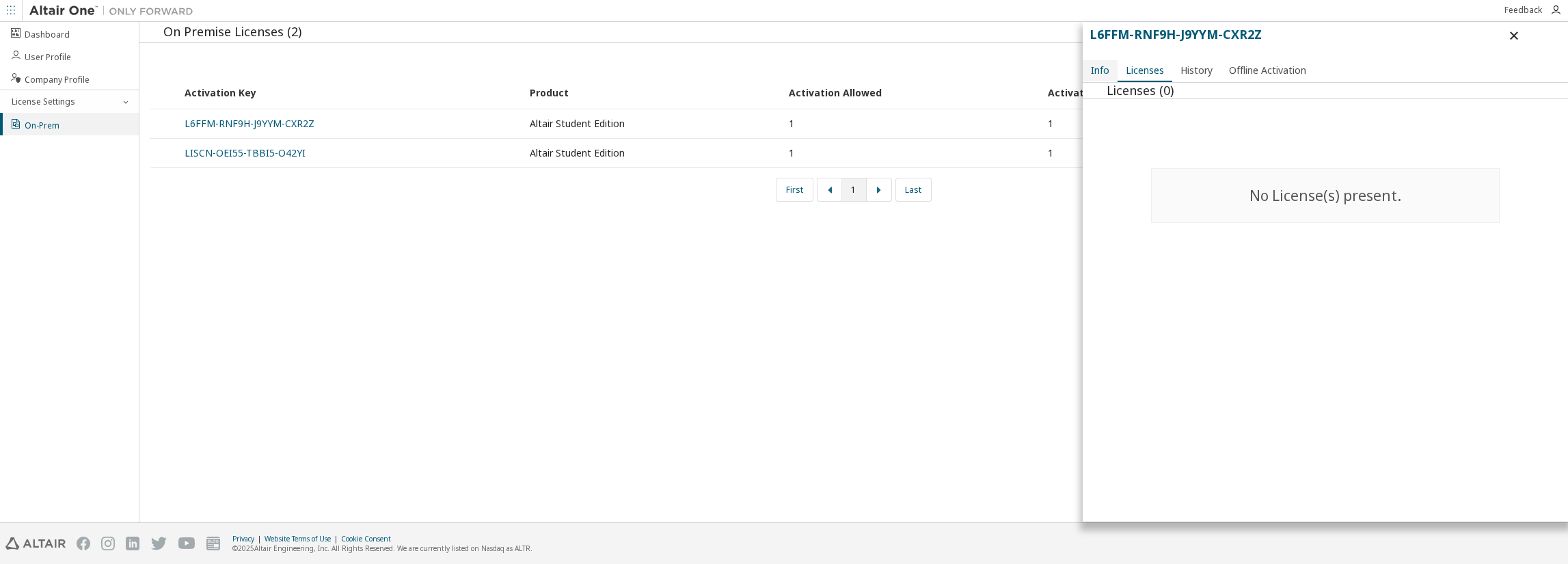 click on "Info" at bounding box center [1100, 70] 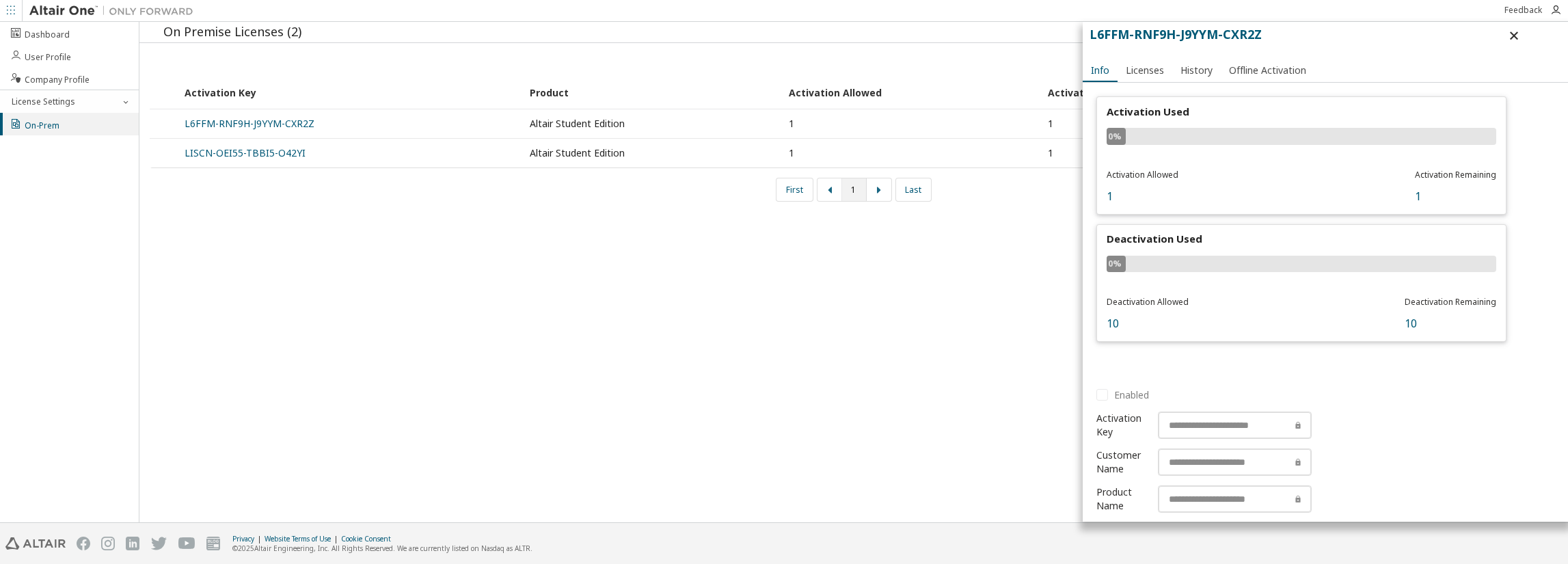 click on "Activation Used 0% Activation Allowed 1 Activation Remaining 1" at bounding box center (1301, 155) 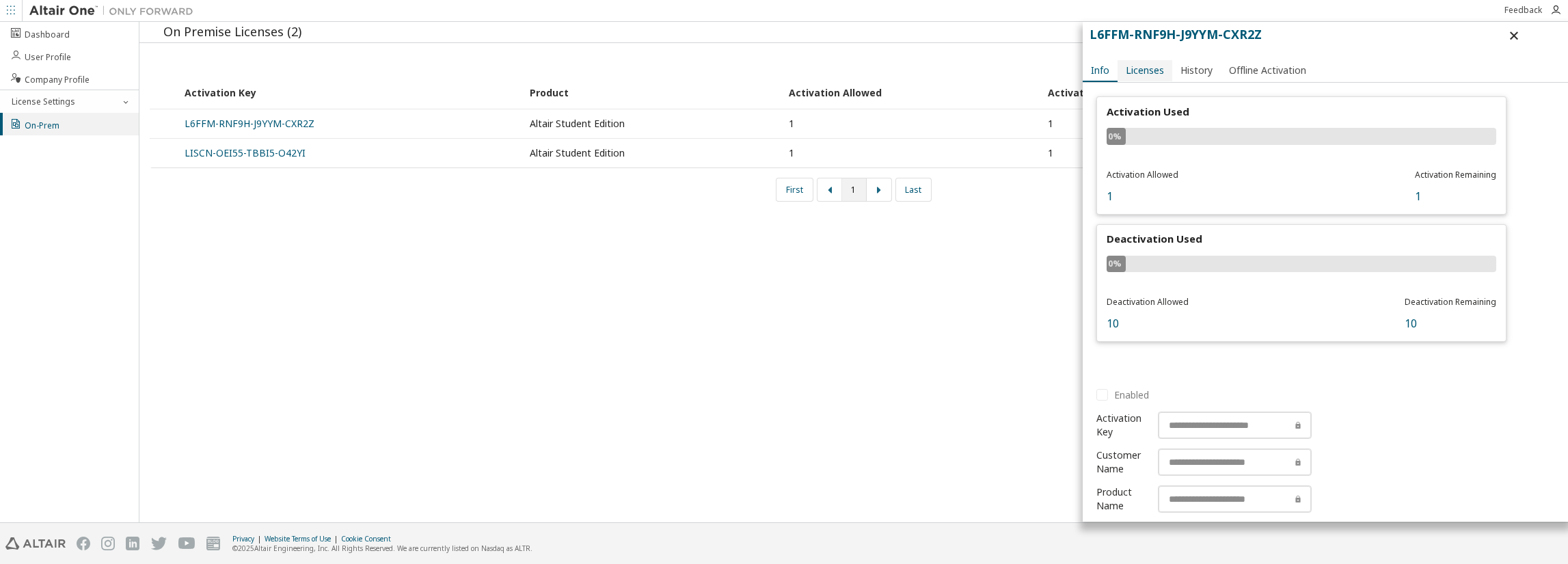 click on "Licenses" at bounding box center (1145, 70) 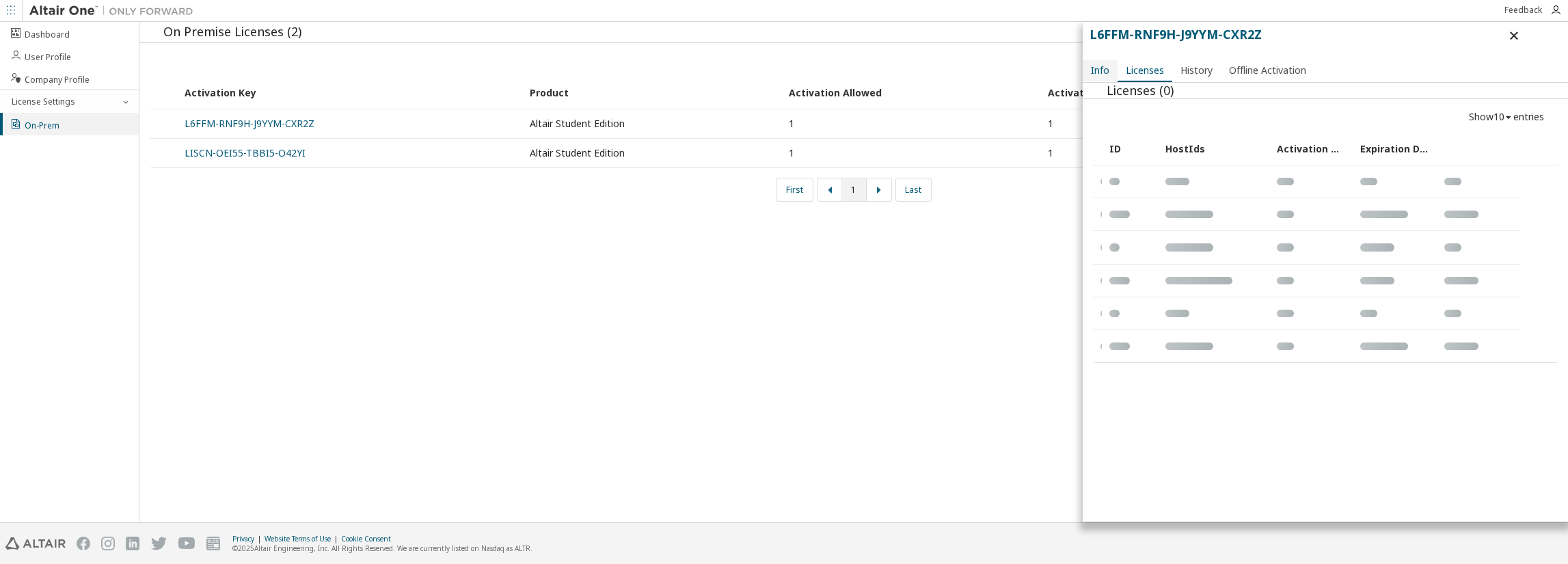 click on "Info" at bounding box center [1100, 70] 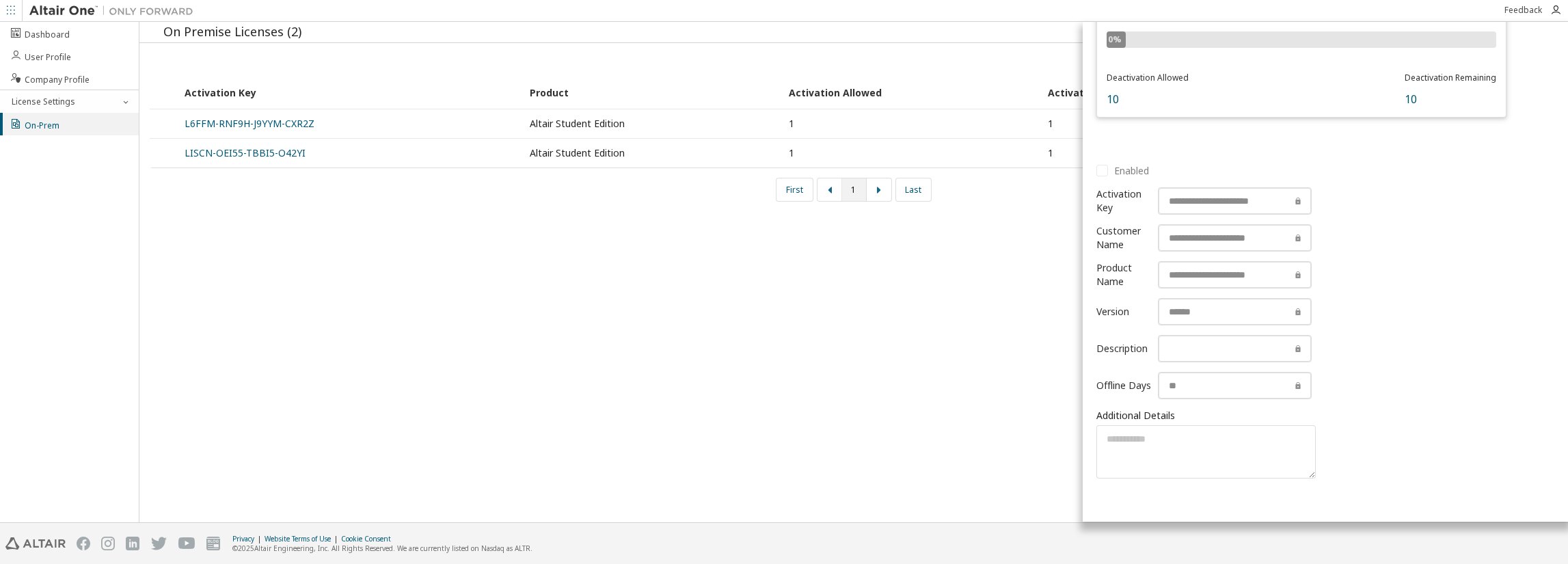 scroll, scrollTop: 212, scrollLeft: 0, axis: vertical 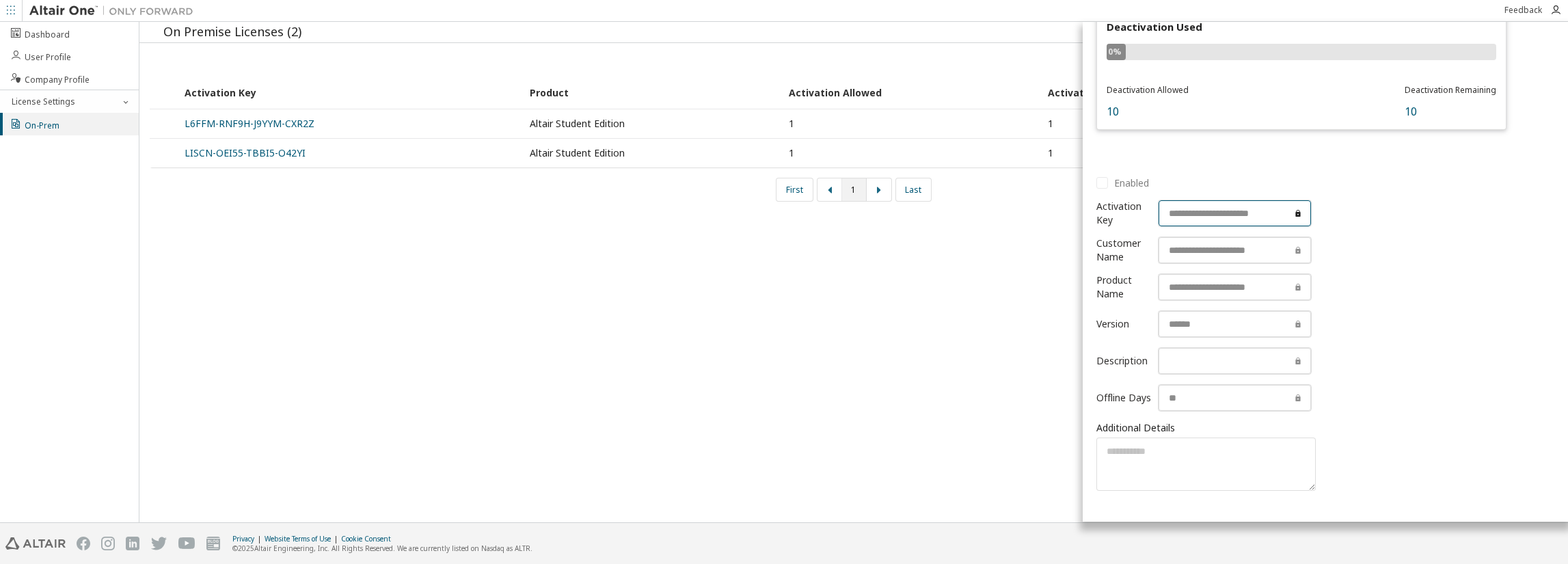click at bounding box center [1234, 213] 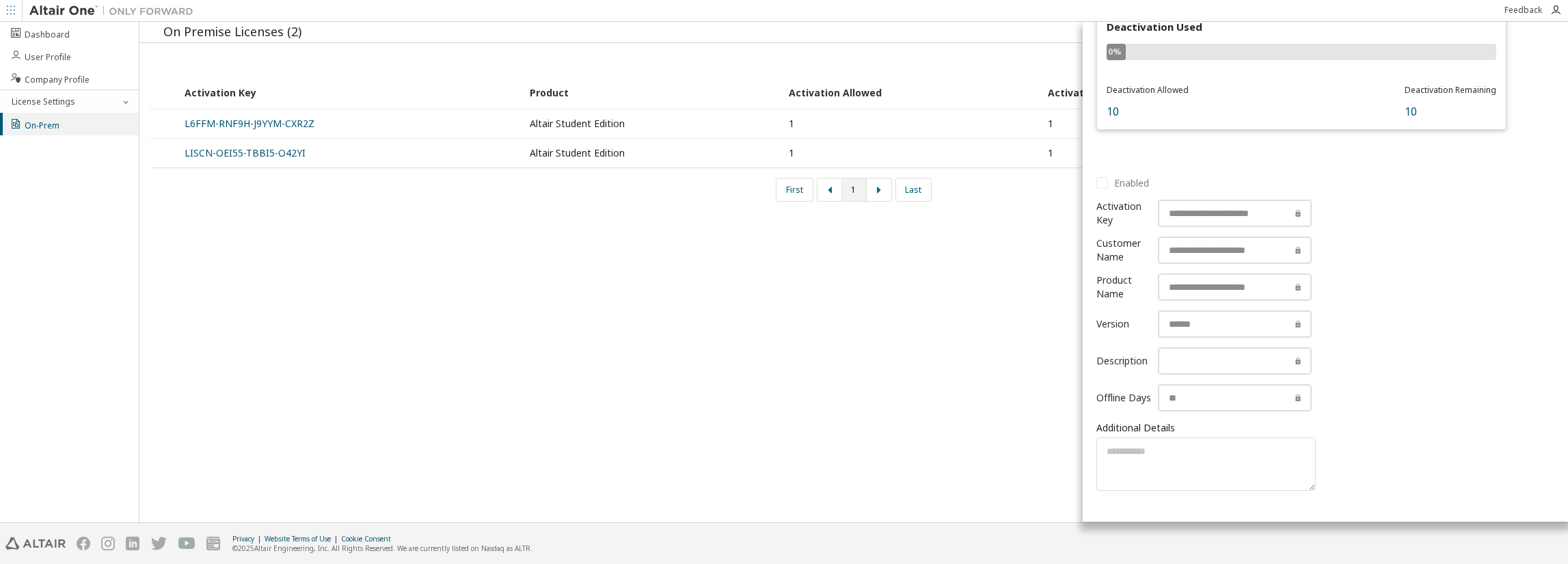 click on "On Premise Licenses (2) Show  10 10 30 50 100 entries Activation Key Product Activation Allowed Activation Left Creation Date L6FFM-RNF9H-J9YYM-CXR2Z Altair Student Edition 1 1 2025-07-14 12:28:10 LISCN-OEI55-TBBI5-O42YI Altair Student Edition 1 1 2024-07-01 10:54:18 First 1 Last L6FFM-RNF9H-J9YYM-CXR2Z Info Licenses History Offline Activation Activation Used 0% Activation Allowed 1 Activation Remaining 1 Deactivation Used 0% Deactivation Allowed 10 Deactivation Remaining 10 Enabled Activation Key Customer Name Product Name Version Description Offline Days Additional Details Max Units:  Max Units:  Max Units:  Max Units:  Update" at bounding box center (854, 272) 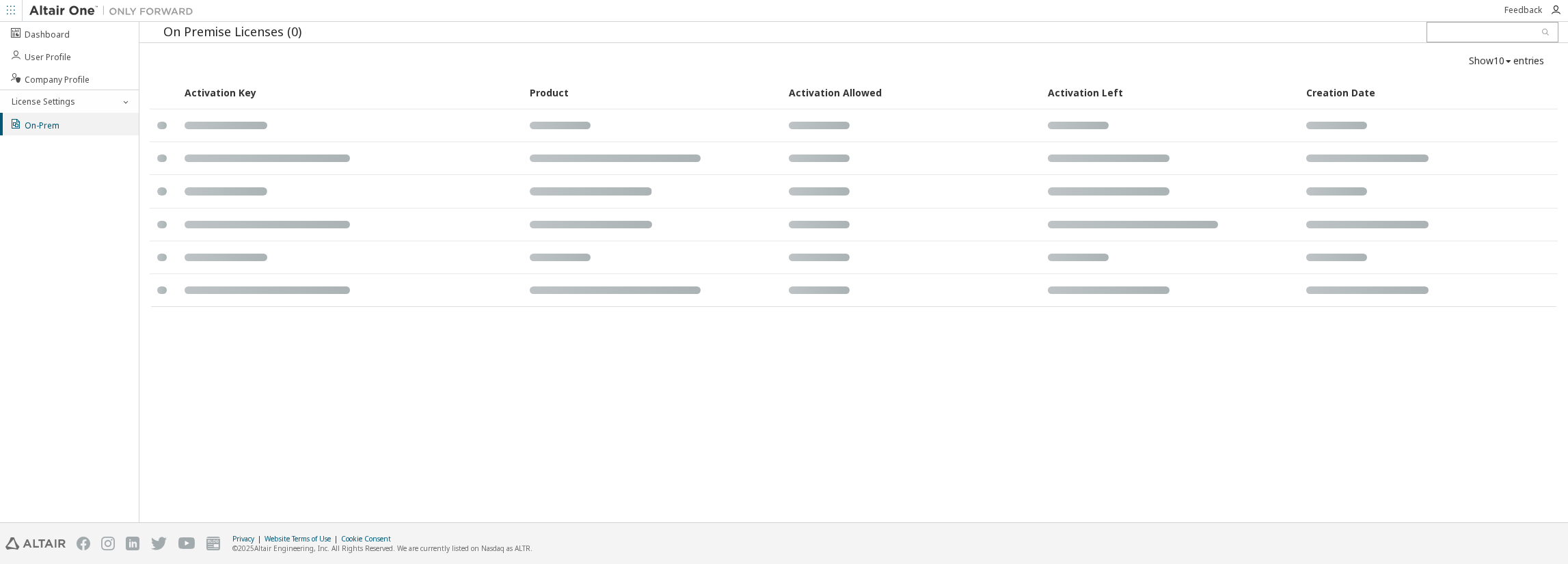 scroll, scrollTop: 0, scrollLeft: 0, axis: both 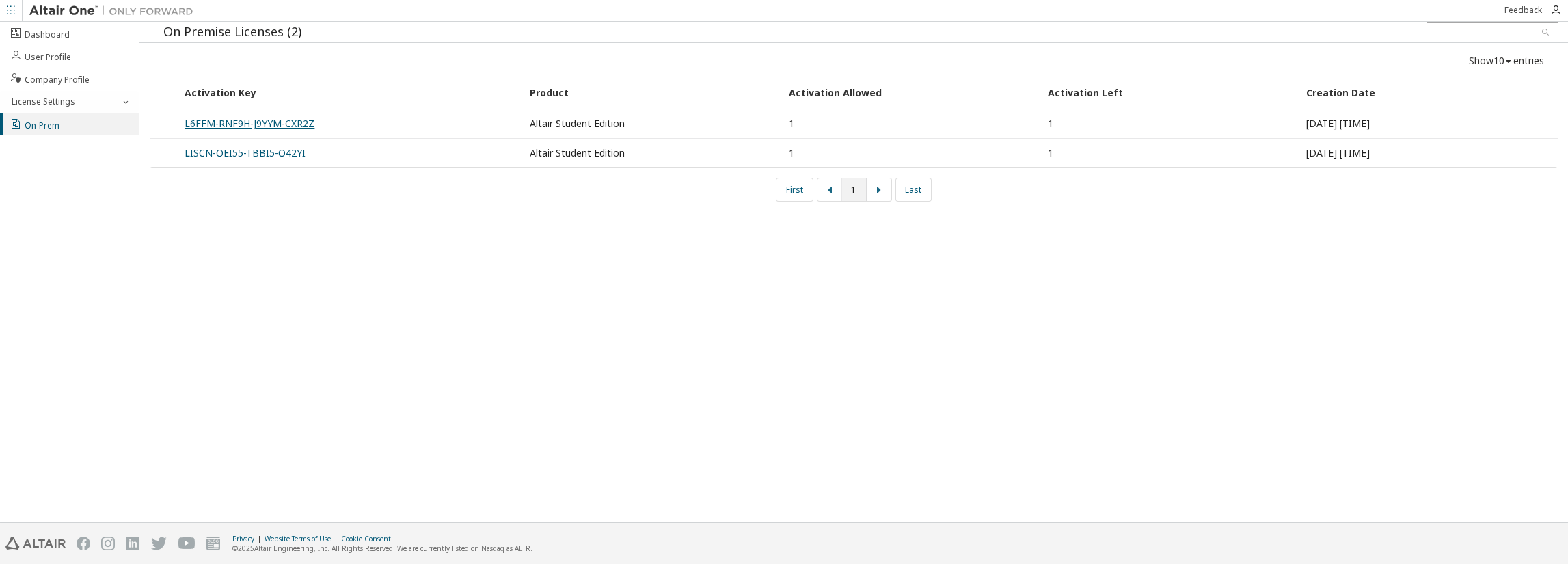 click on "L6FFM-RNF9H-J9YYM-CXR2Z" at bounding box center [249, 123] 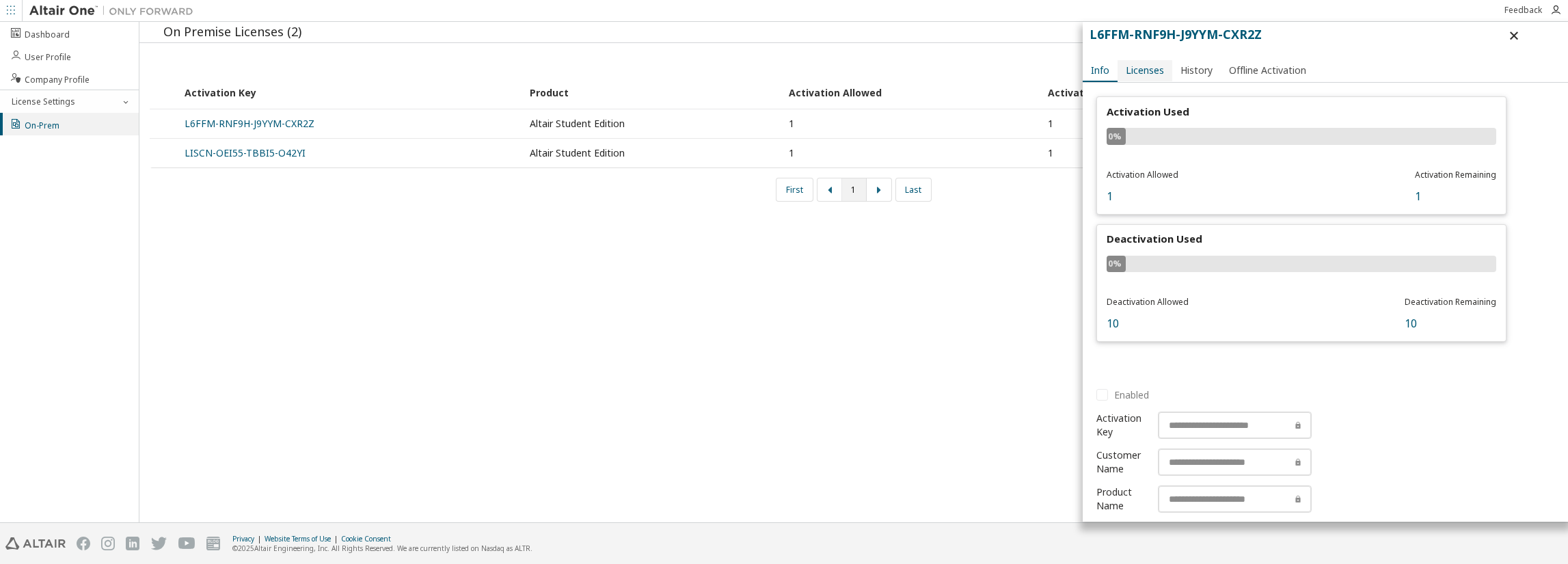 click on "Licenses" at bounding box center [1145, 70] 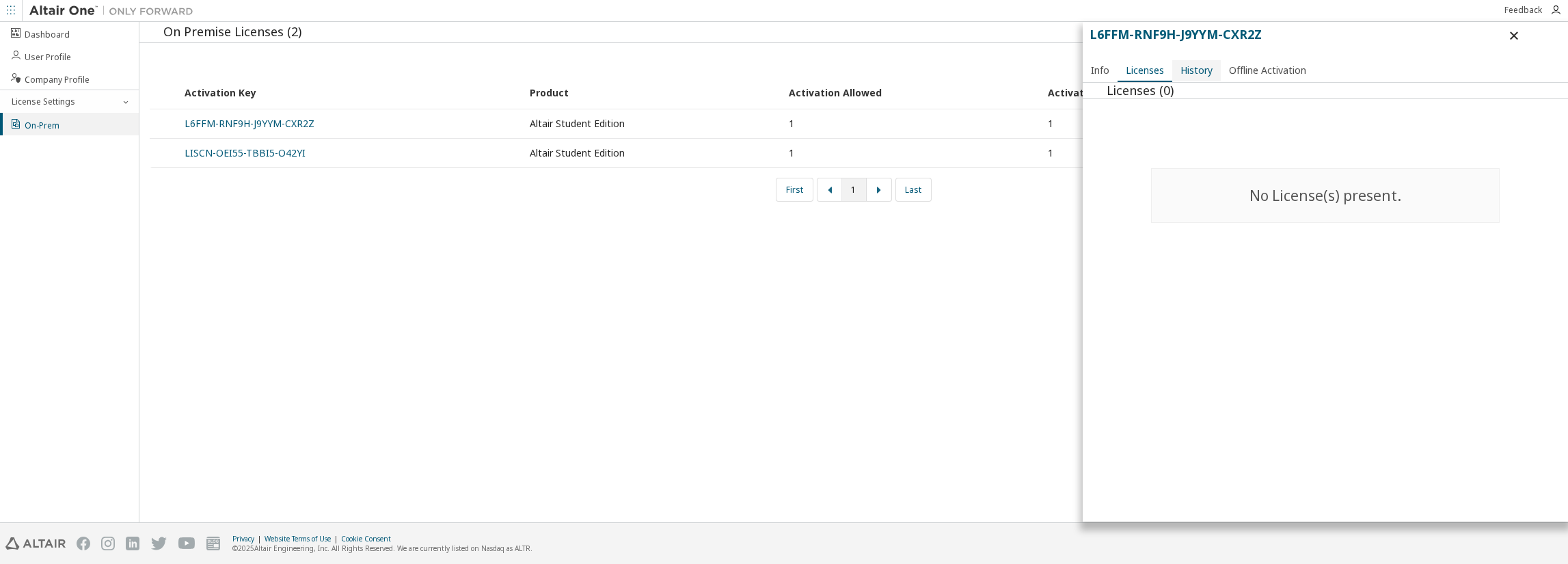 click on "History" at bounding box center (1196, 70) 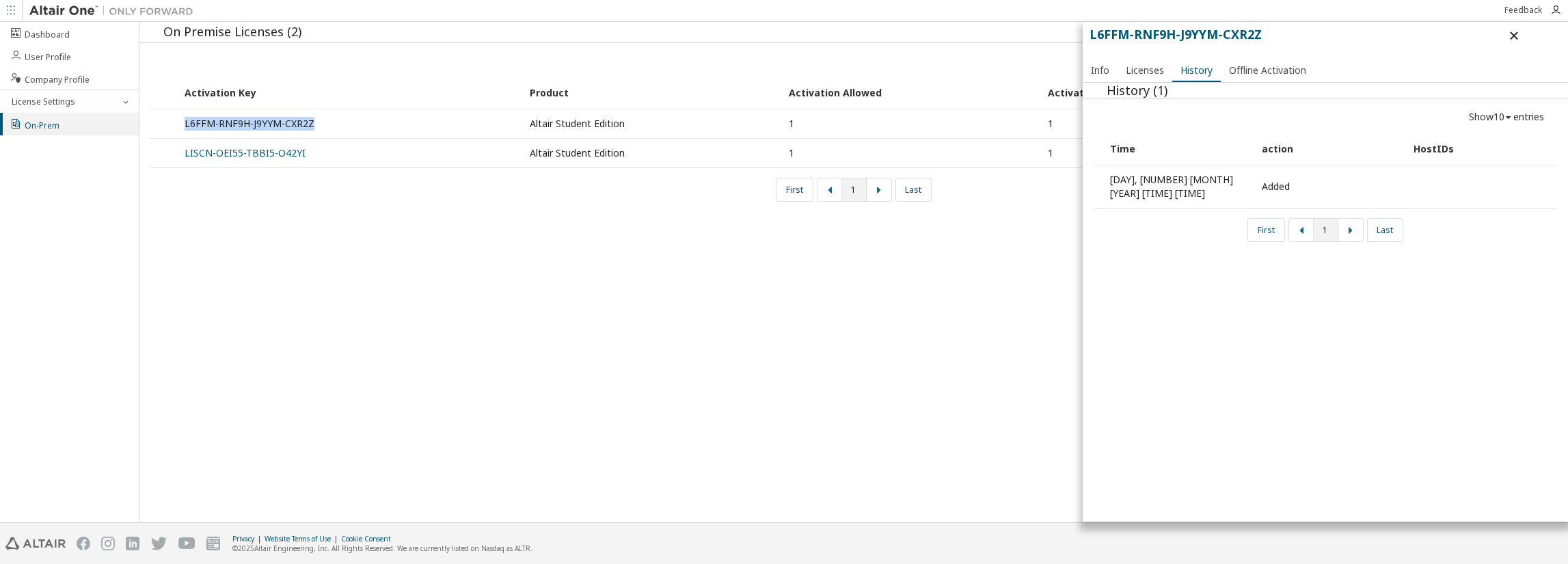 drag, startPoint x: 340, startPoint y: 128, endPoint x: 170, endPoint y: 133, distance: 170.07351 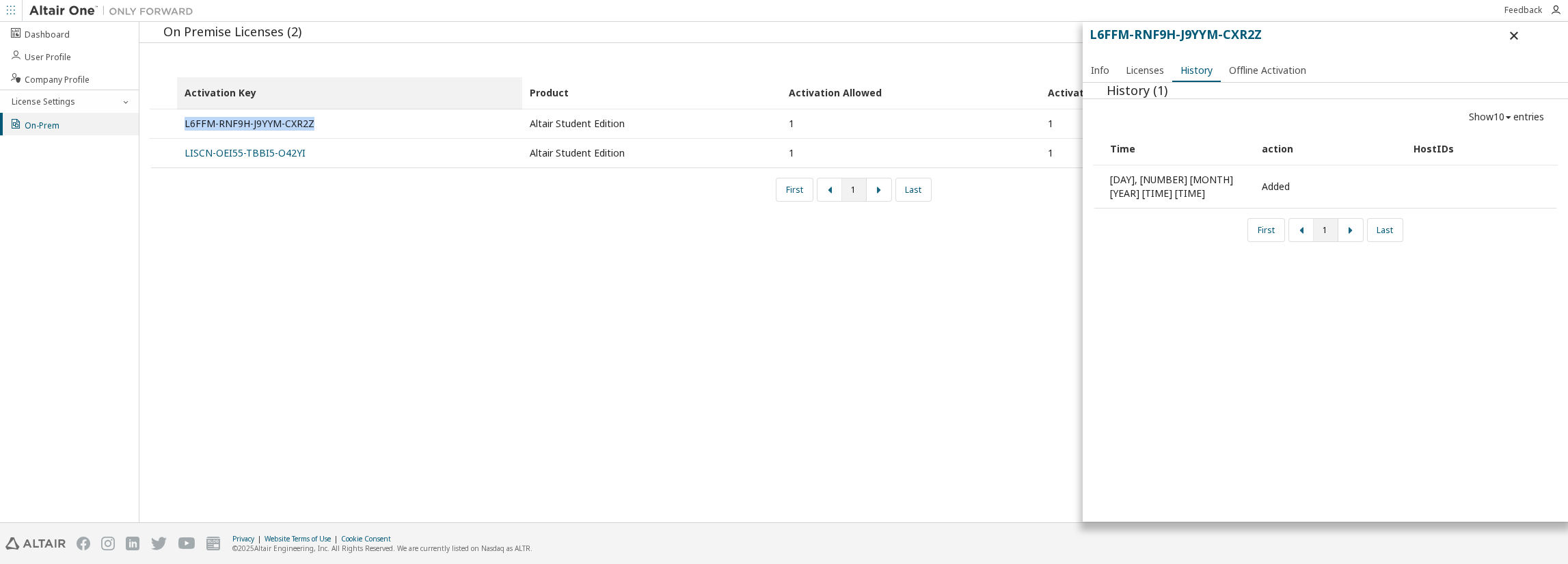 copy on "L6FFM-RNF9H-J9YYM-CXR2Z" 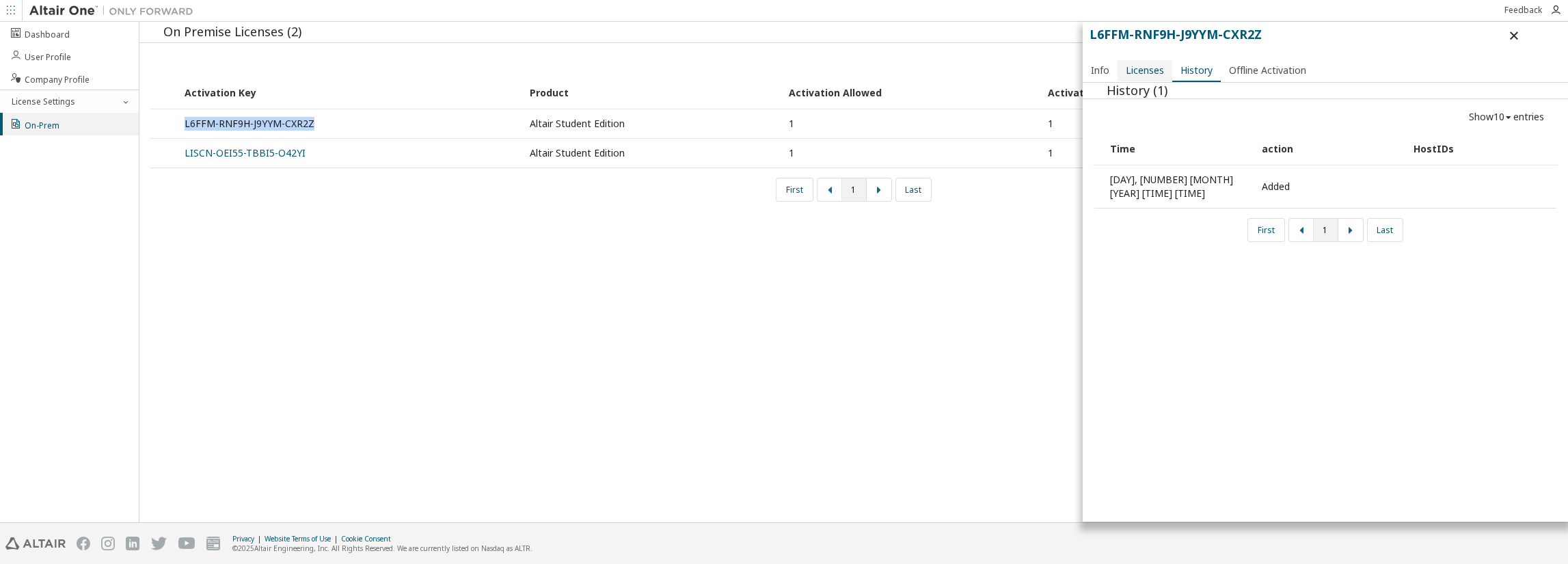 click on "Licenses" at bounding box center [1145, 70] 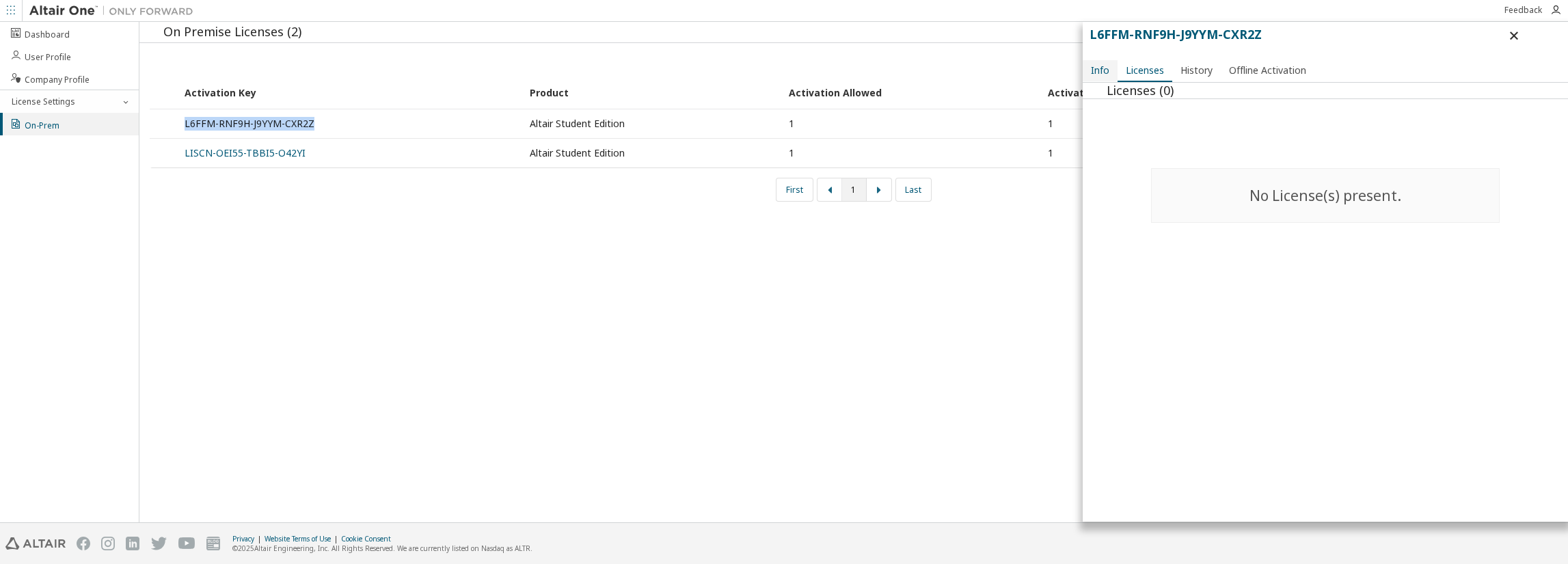 click on "Info" at bounding box center (1100, 70) 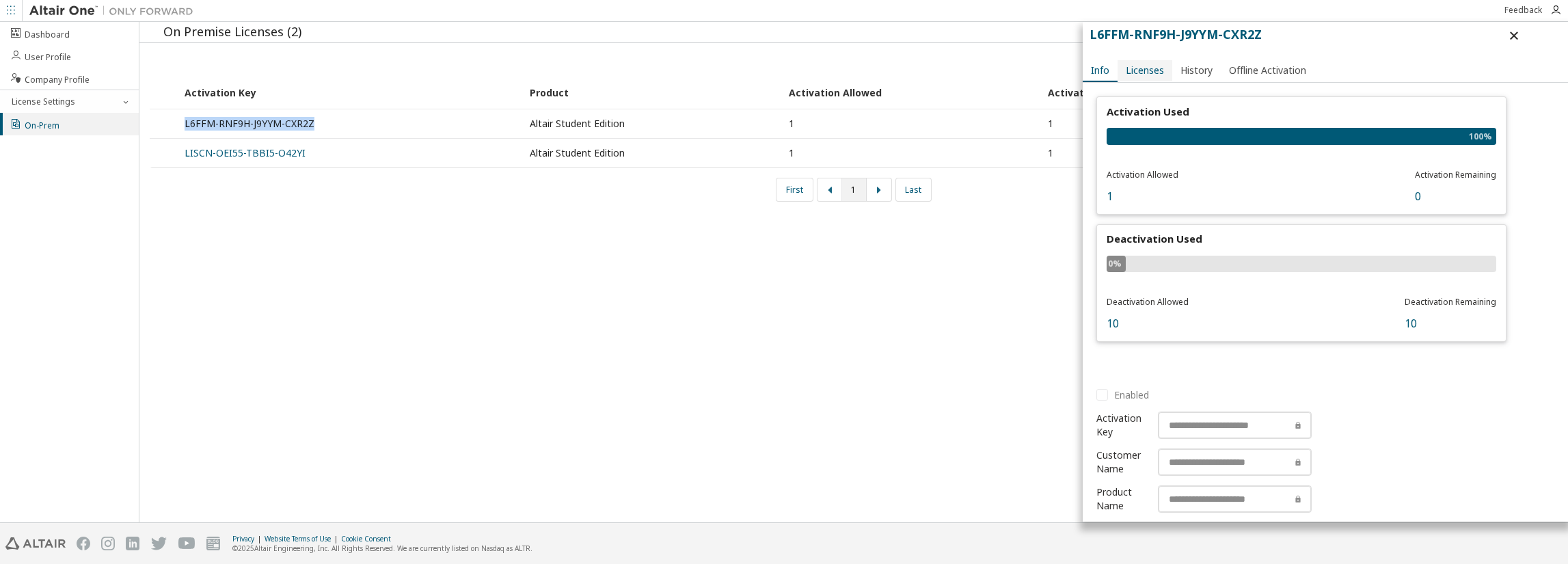 click on "Licenses" at bounding box center [1145, 70] 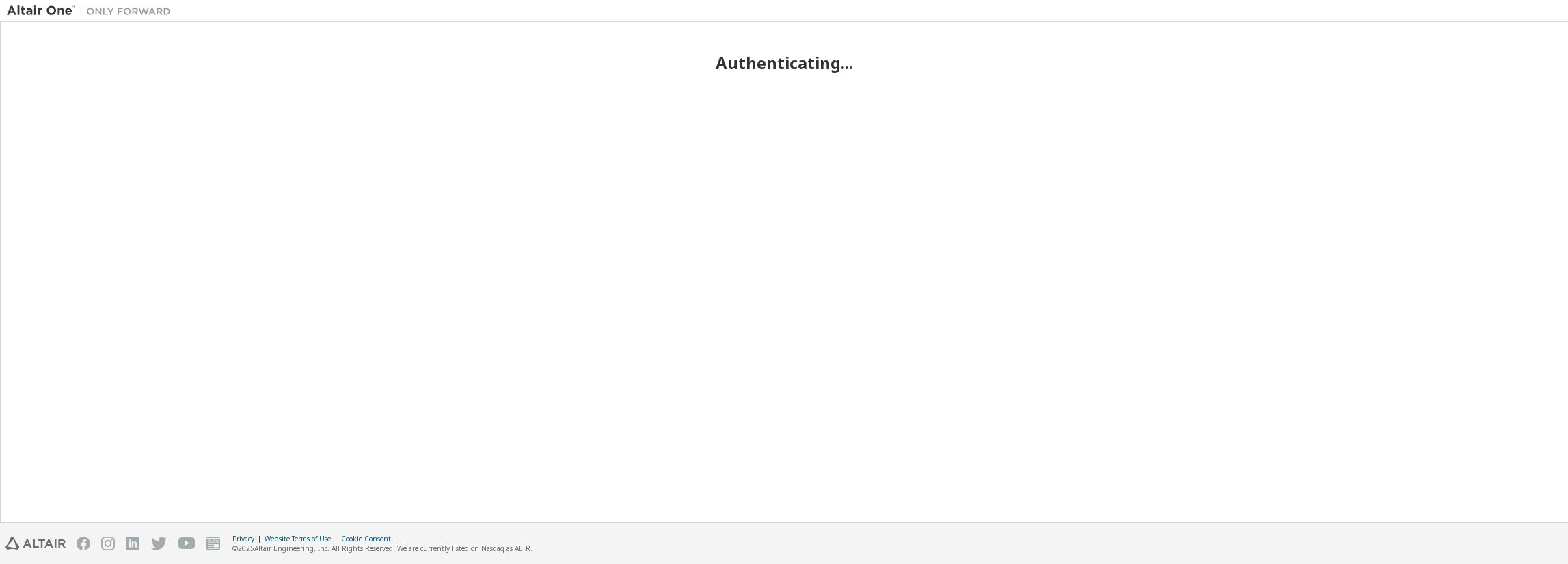 scroll, scrollTop: 0, scrollLeft: 0, axis: both 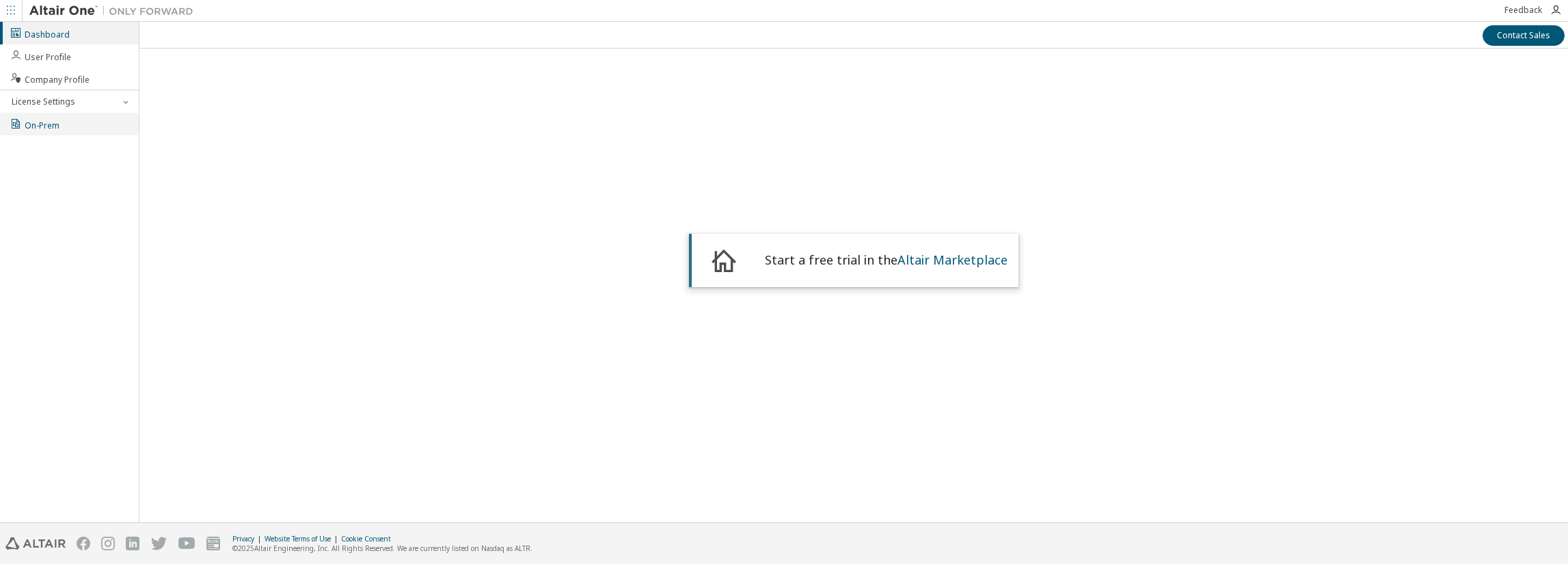 click on "On-Prem" at bounding box center [69, 124] 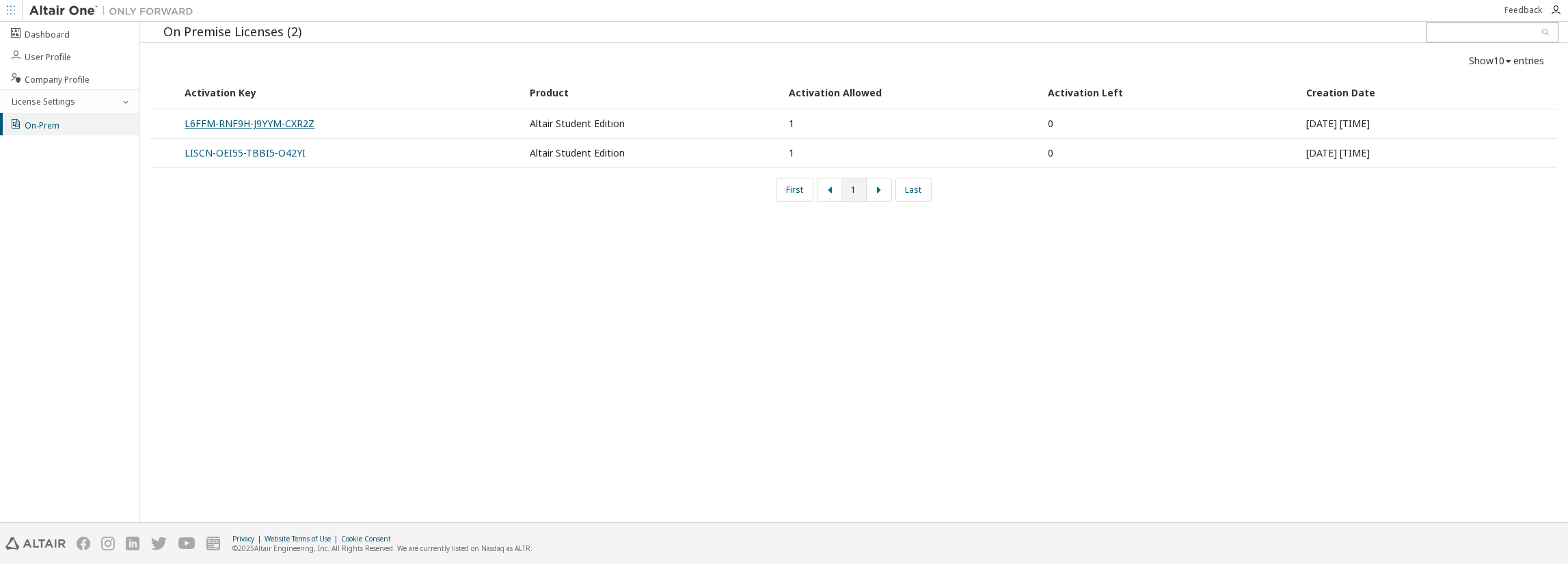 click on "L6FFM-RNF9H-J9YYM-CXR2Z" at bounding box center [249, 123] 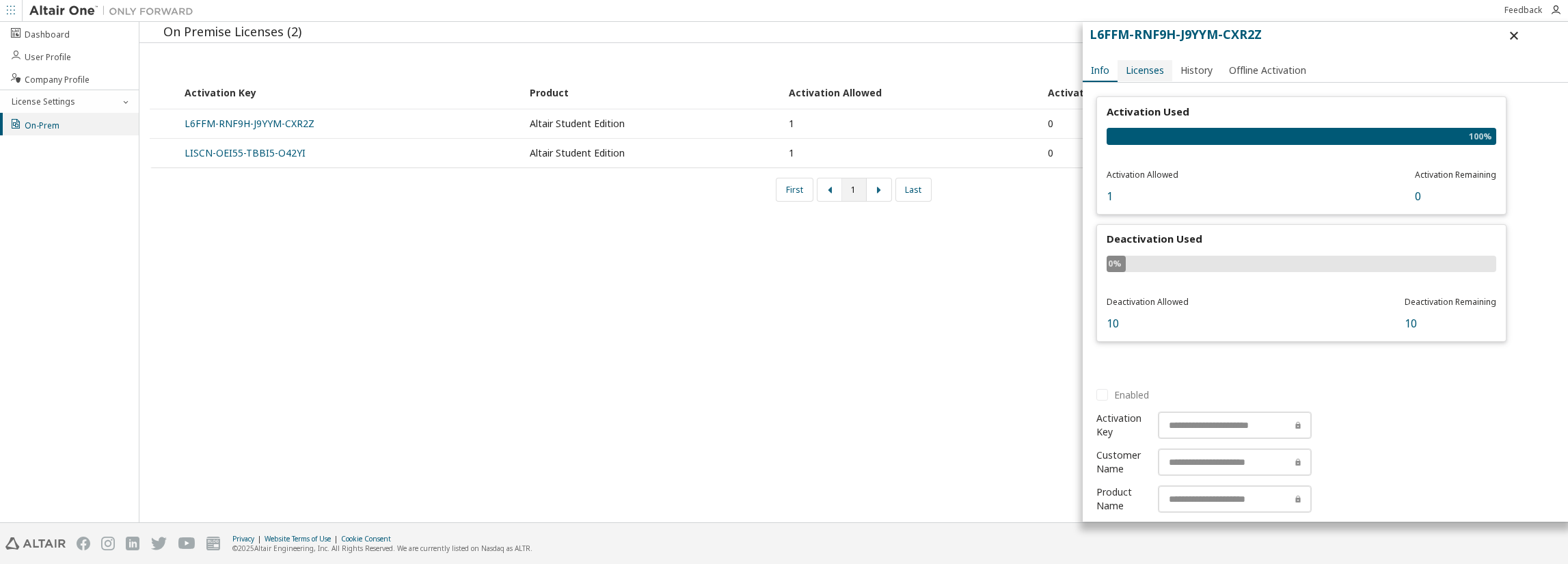 click on "Licenses" at bounding box center [1145, 70] 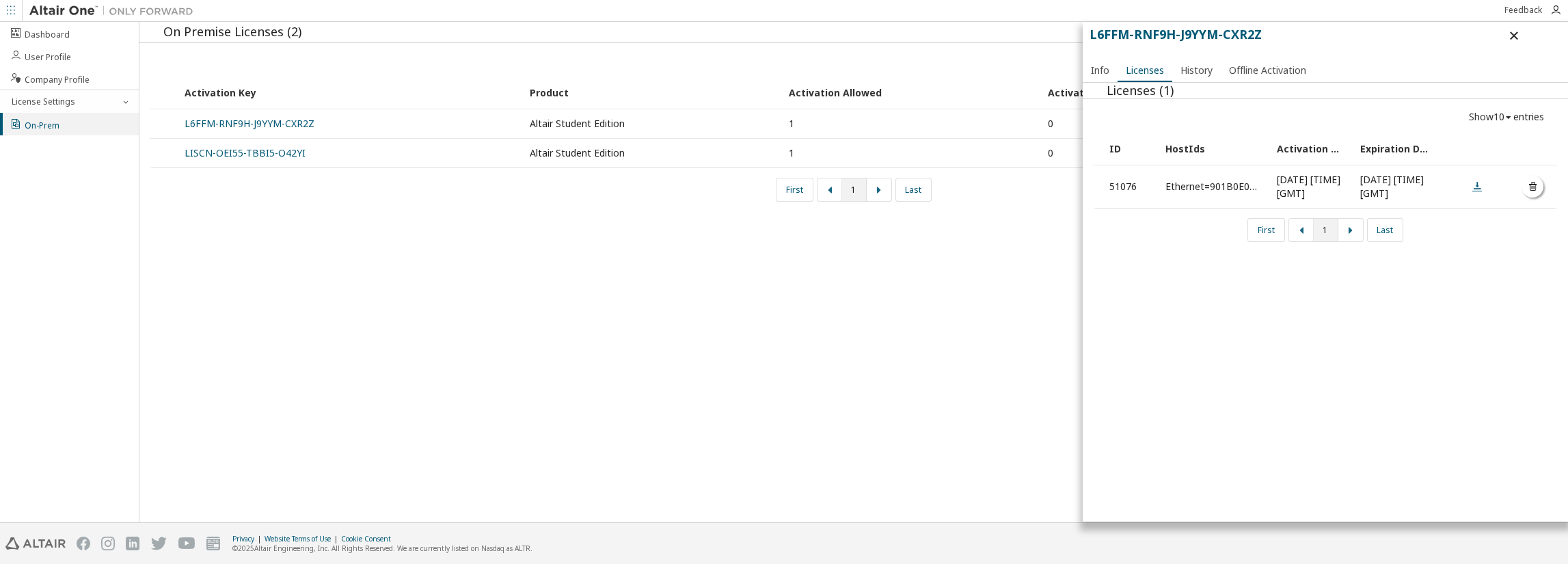 click at bounding box center (1477, 186) 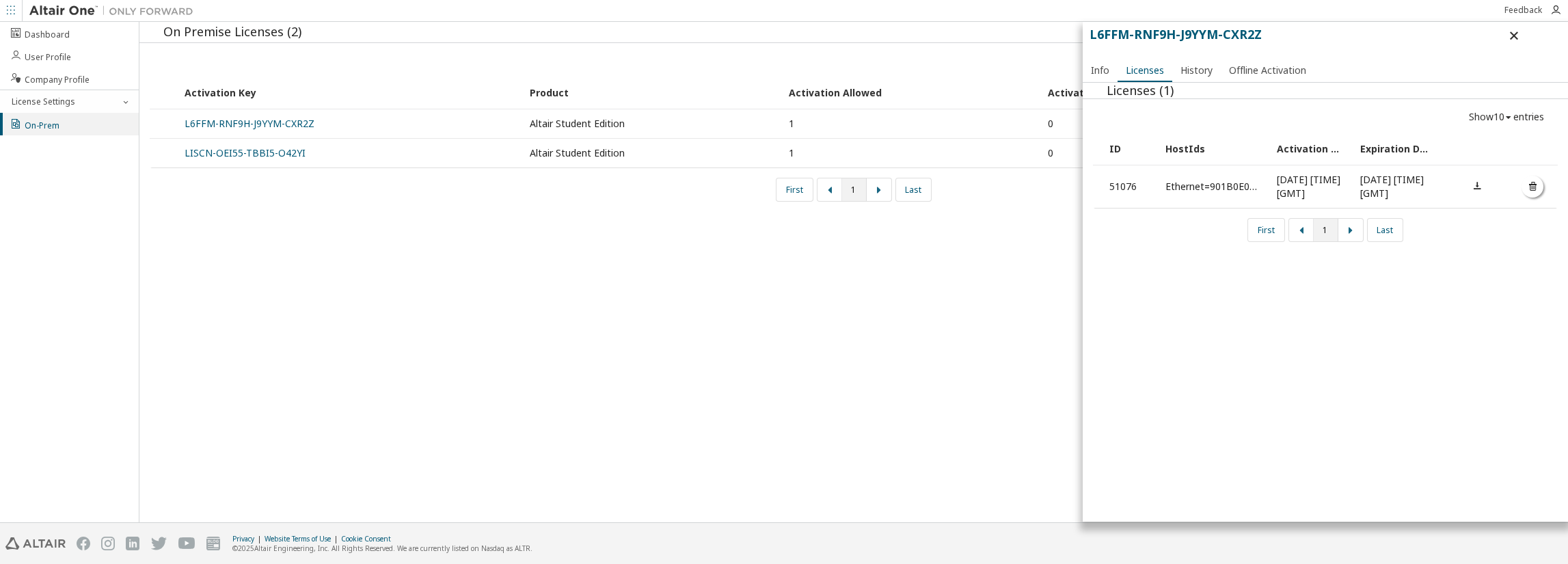 click on "Ethernet=901B0E08549D" at bounding box center (1213, 187) 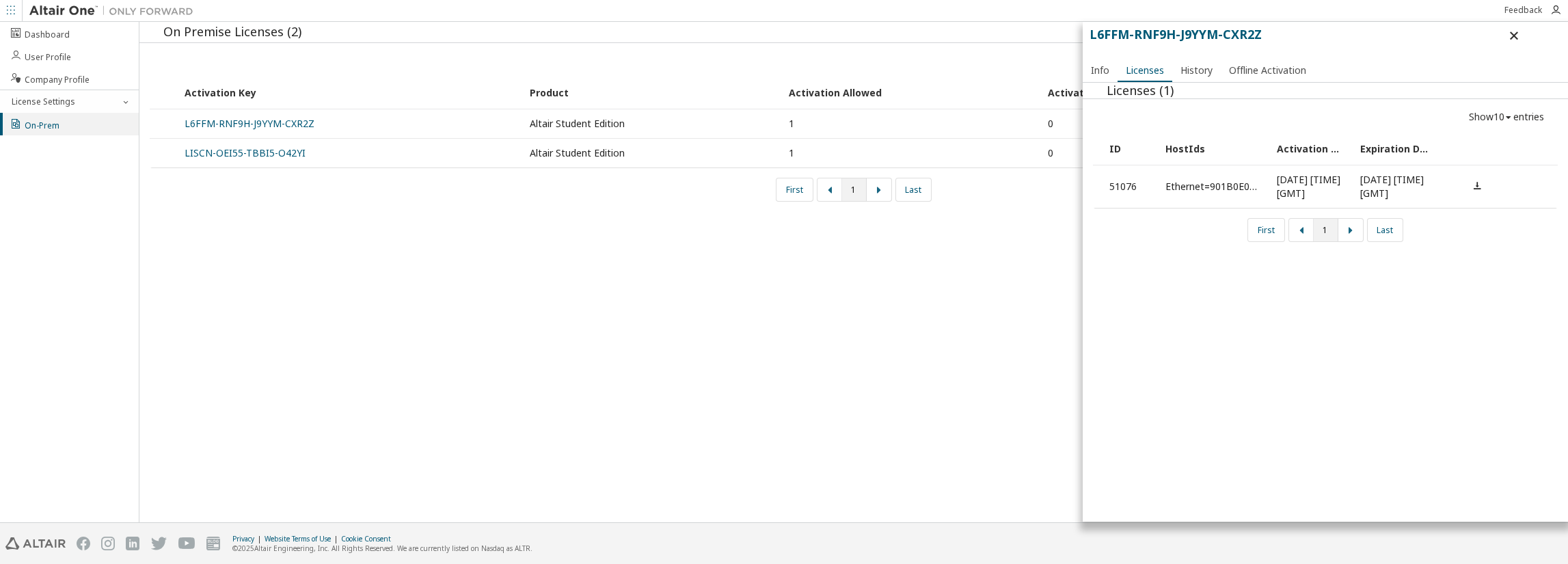 click on "On Premise Licenses (2) Show  10 10 30 50 100 entries Activation Key Product Activation Allowed Activation Left Creation Date L6FFM-RNF9H-J9YYM-CXR2Z Altair Student Edition 1 0 [DATE] [TIME] LISCN-OEI55-TBBI5-O42YI Altair Student Edition 1 0 [DATE] [TIME] First [NAME] Last L6FFM-RNF9H-J9YYM-CXR2Z Info Licenses History Offline Activation Licenses (1) Show  10 10 30 50 100 entries ID HostIds Activation Time Expiration Date 51076 Ethernet=901B0E08549D [DATE] [TIME] [GMT] [DATE] [TIME] [GMT] First 1 Last" at bounding box center [854, 272] 